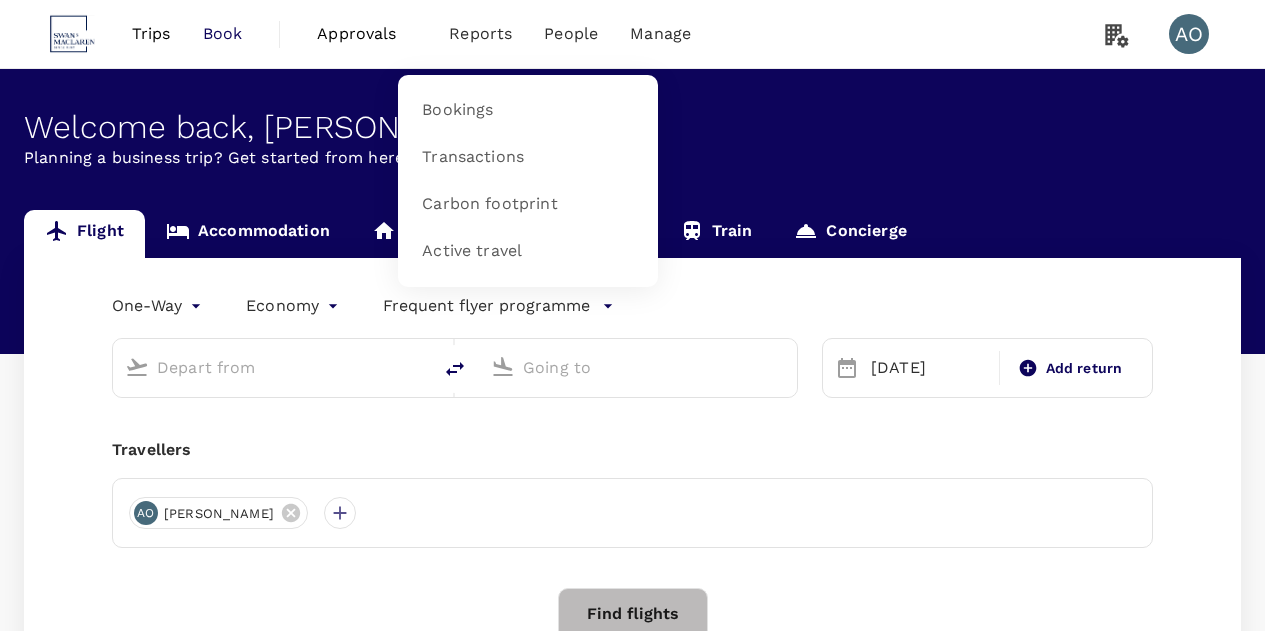 scroll, scrollTop: 0, scrollLeft: 0, axis: both 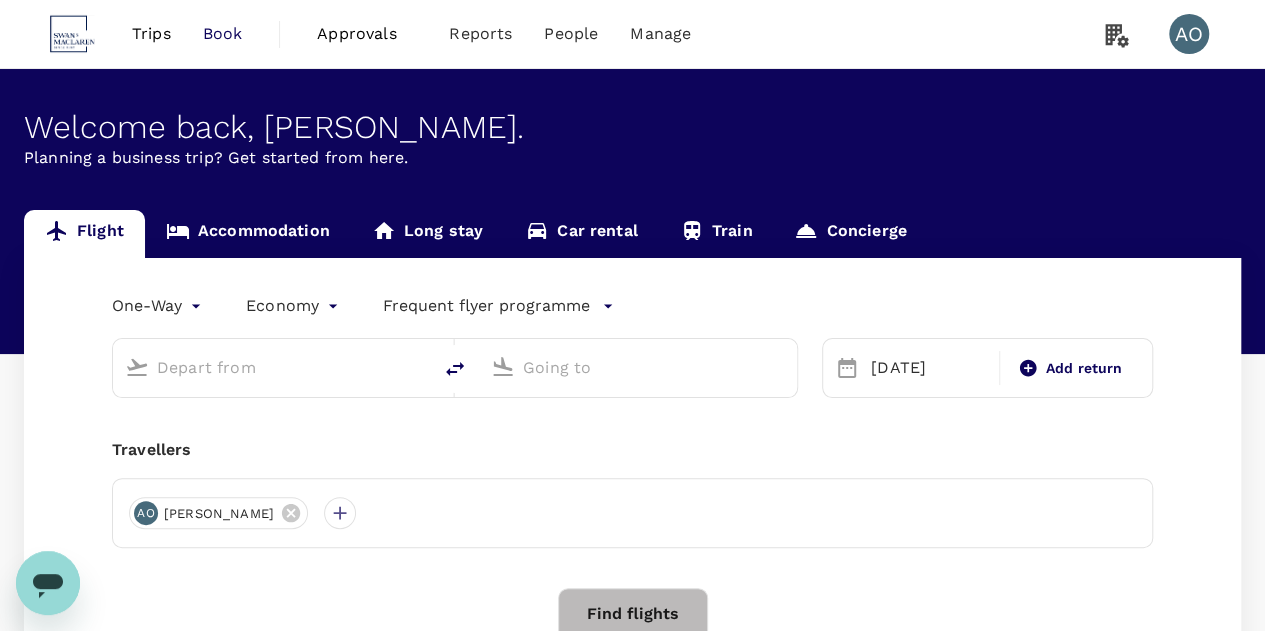 type on "s" 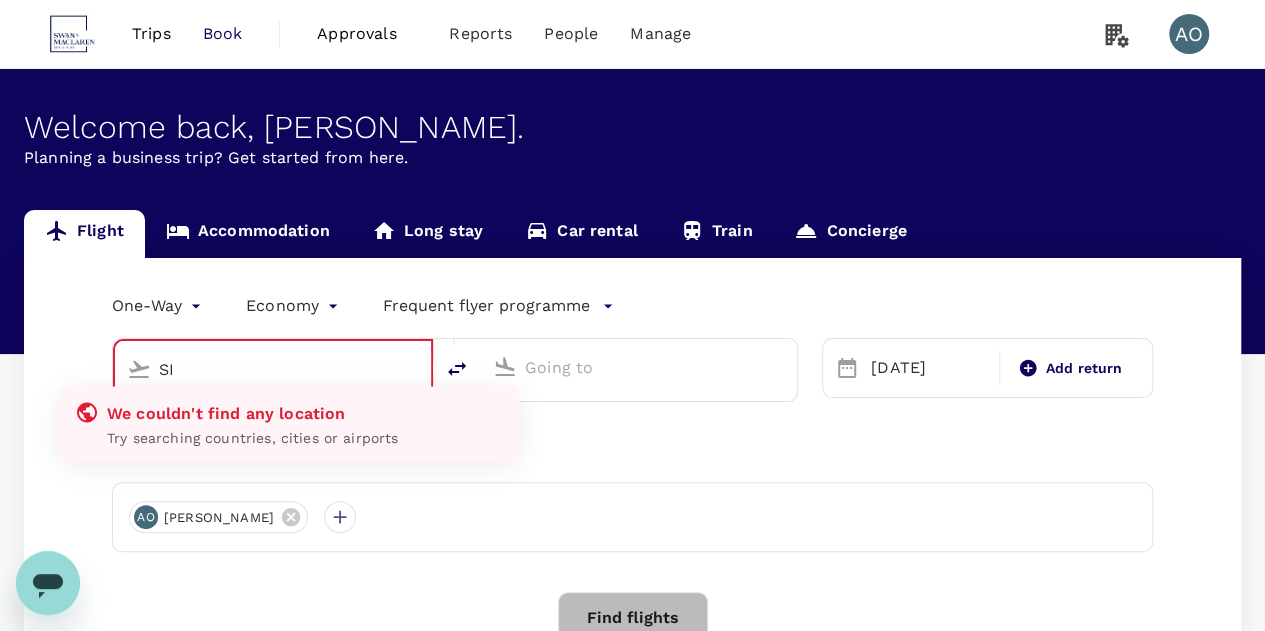 type on "S" 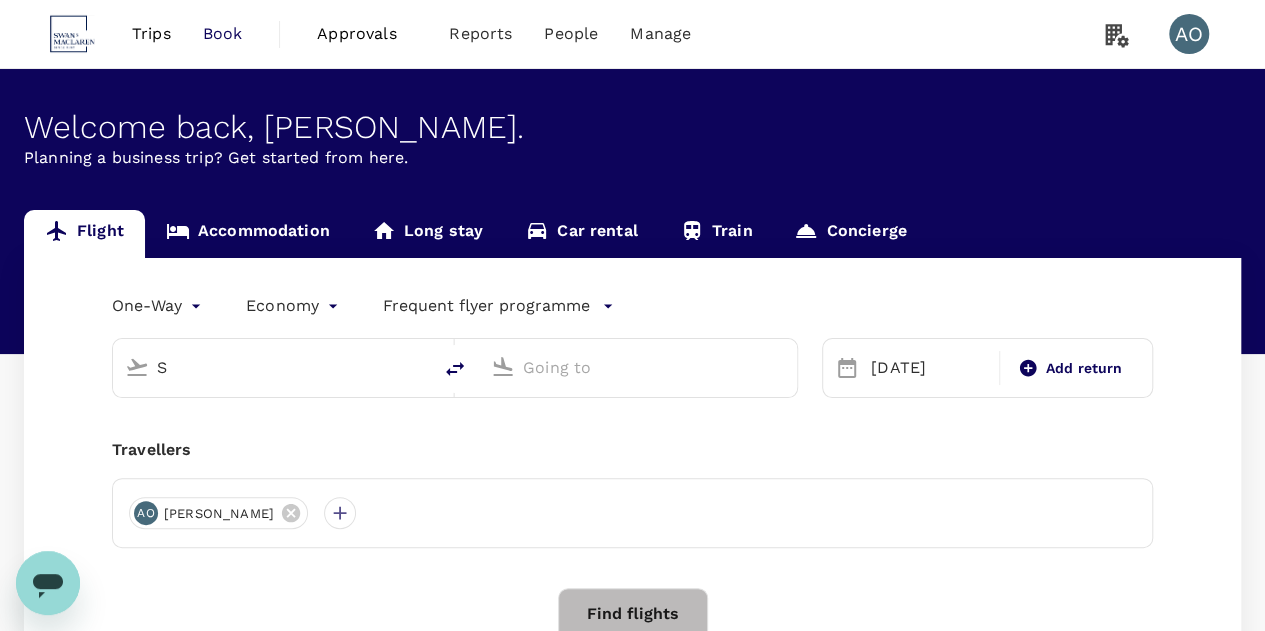 type 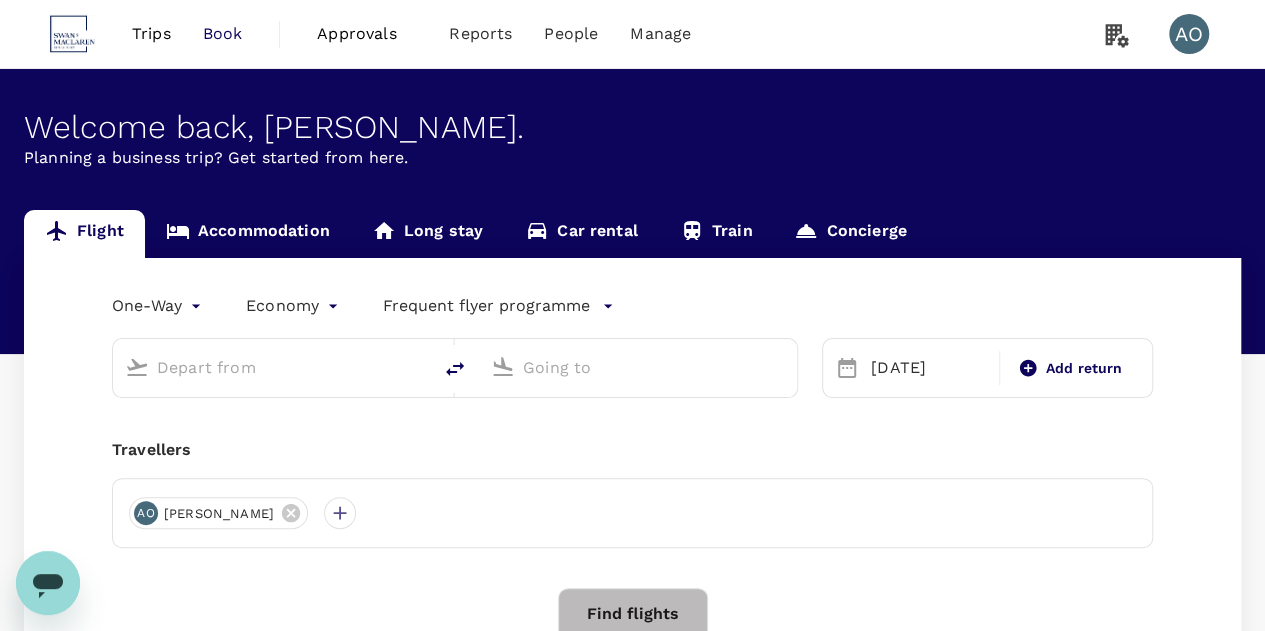 type on "business" 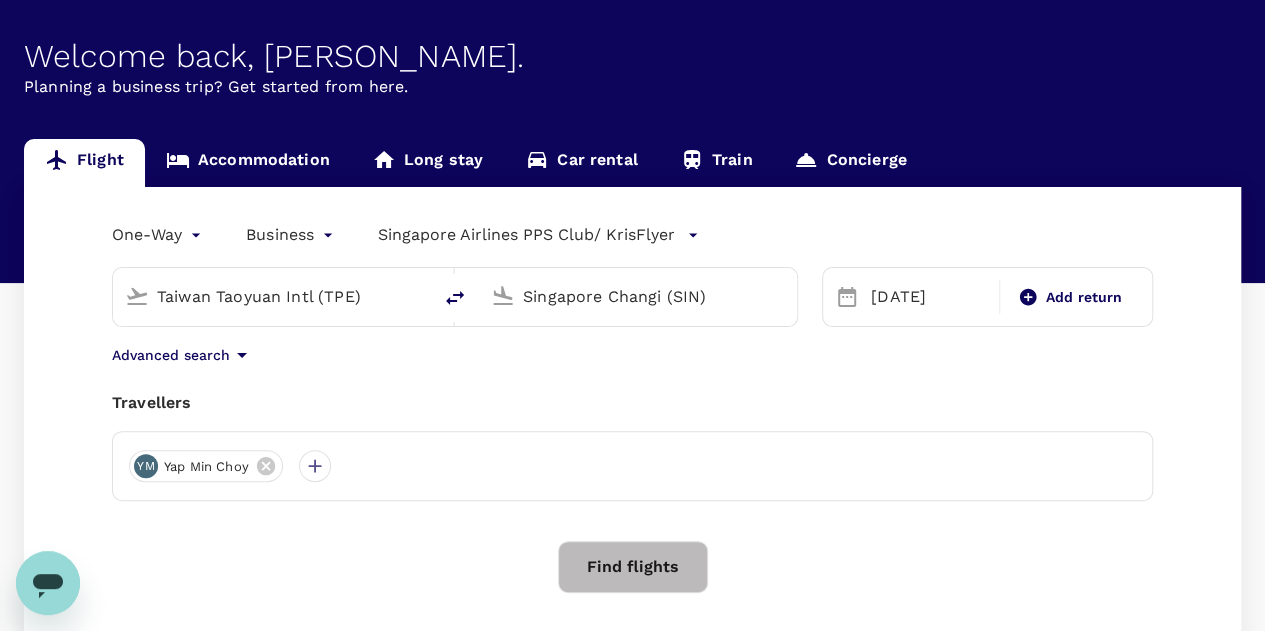 scroll, scrollTop: 100, scrollLeft: 0, axis: vertical 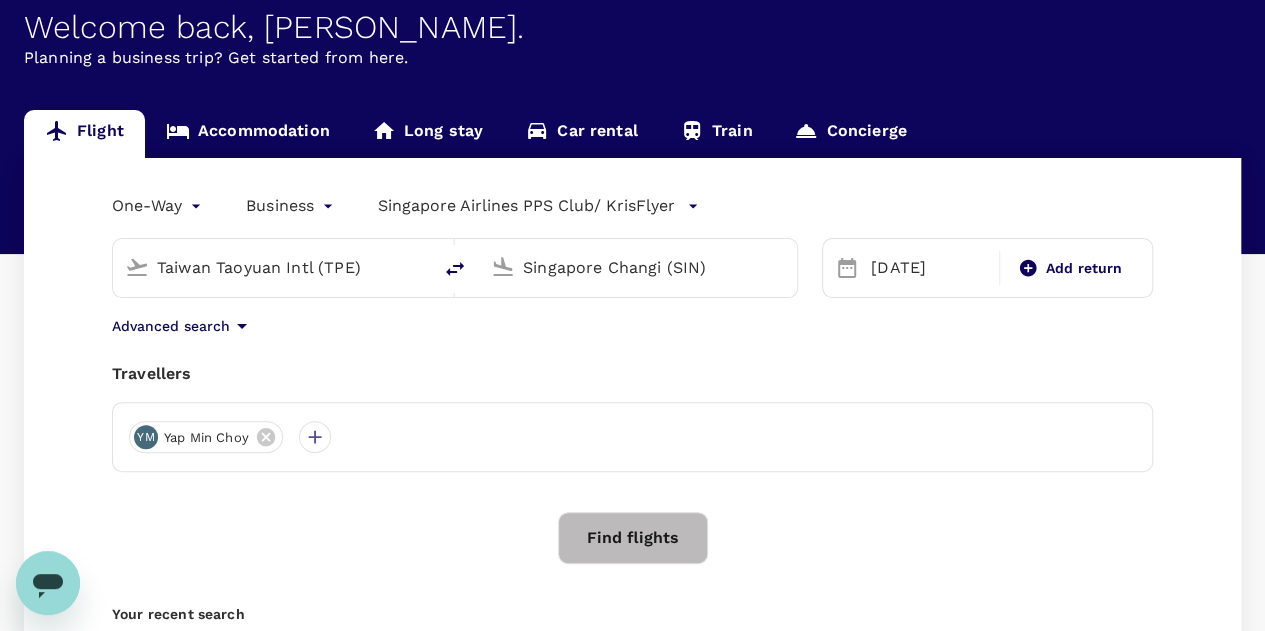 click 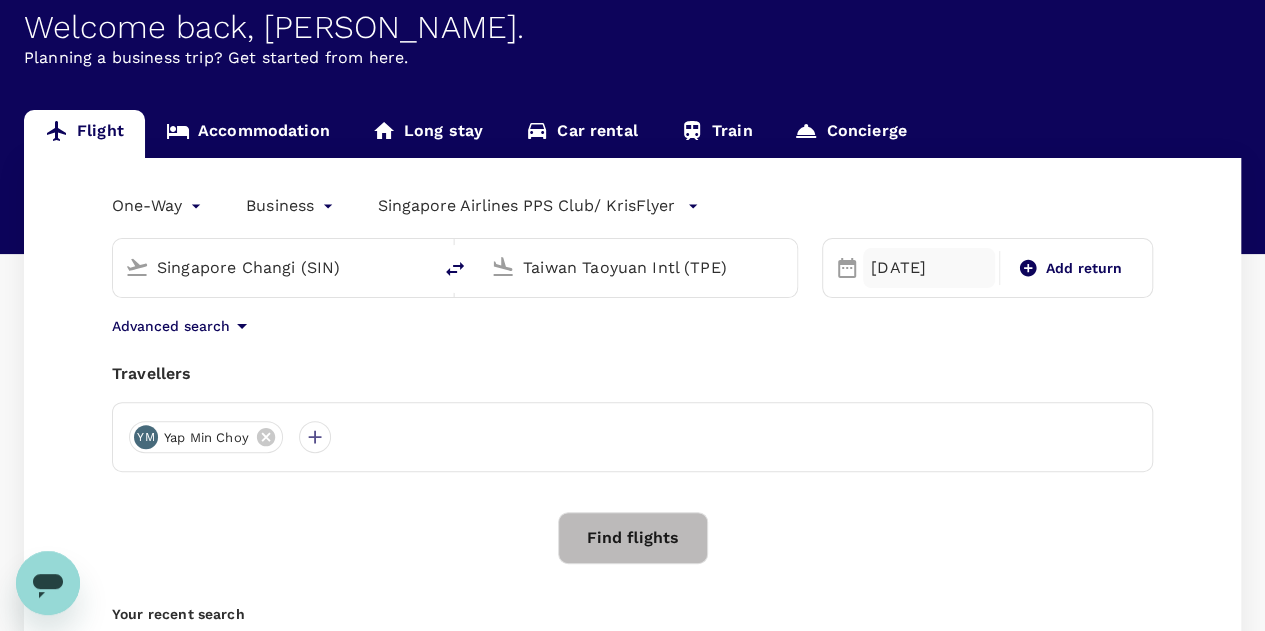 click on "[DATE]" at bounding box center (929, 268) 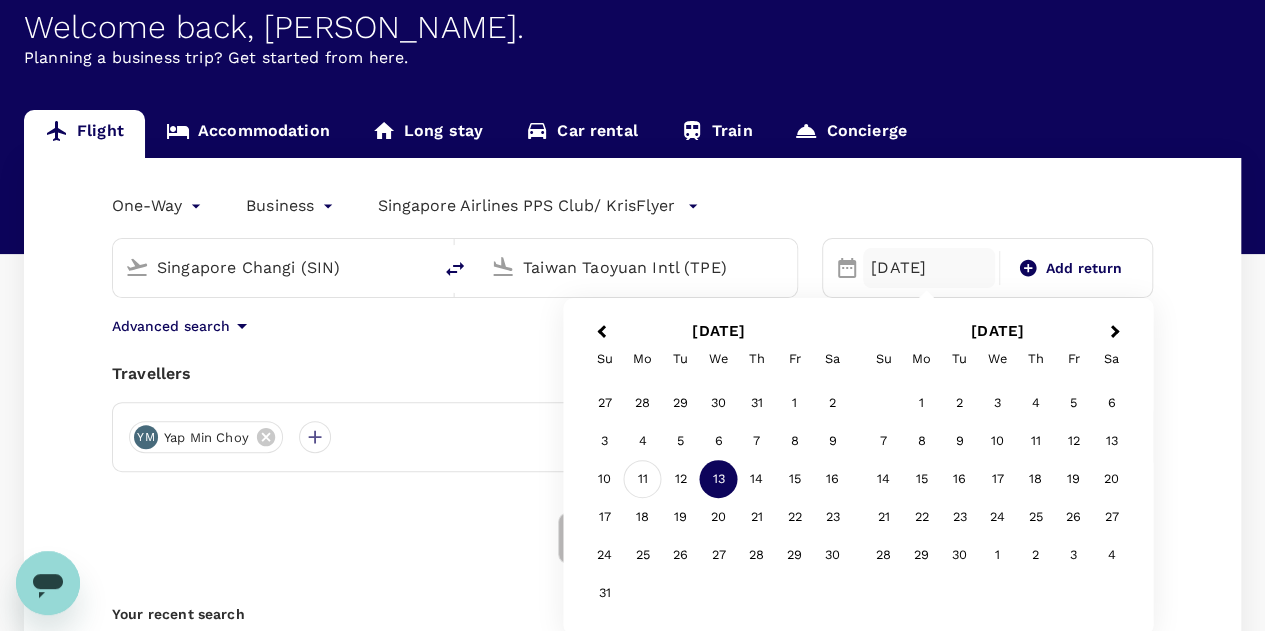 click on "11" at bounding box center (643, 479) 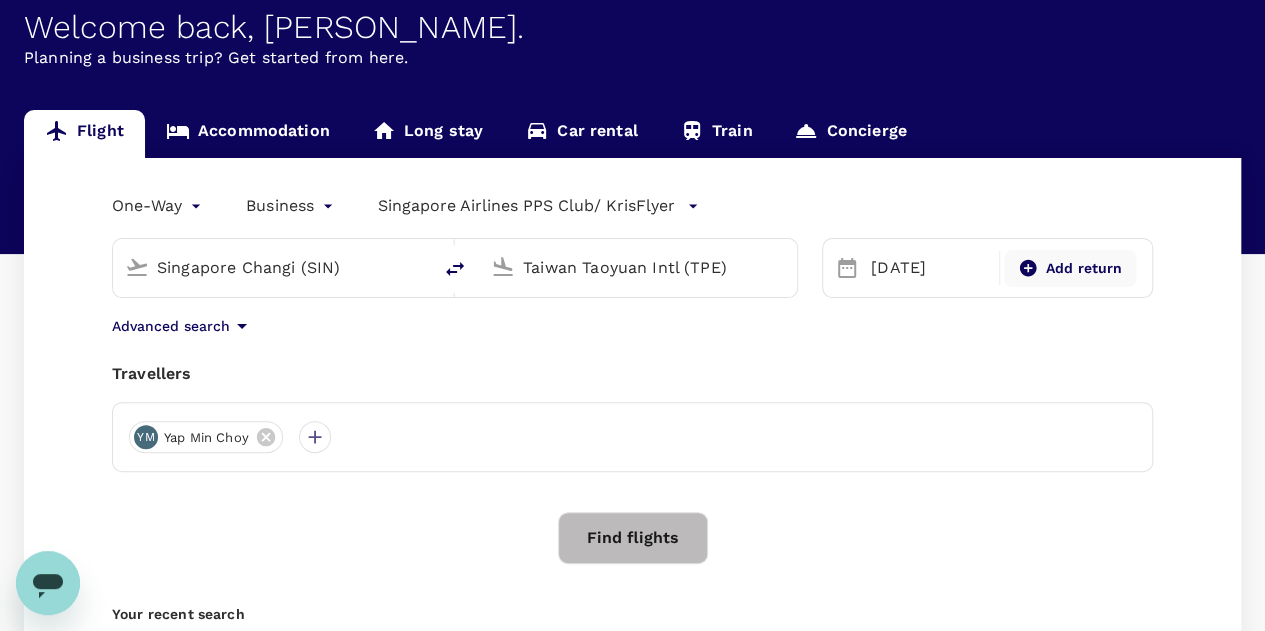 click on "Add return" at bounding box center (1084, 268) 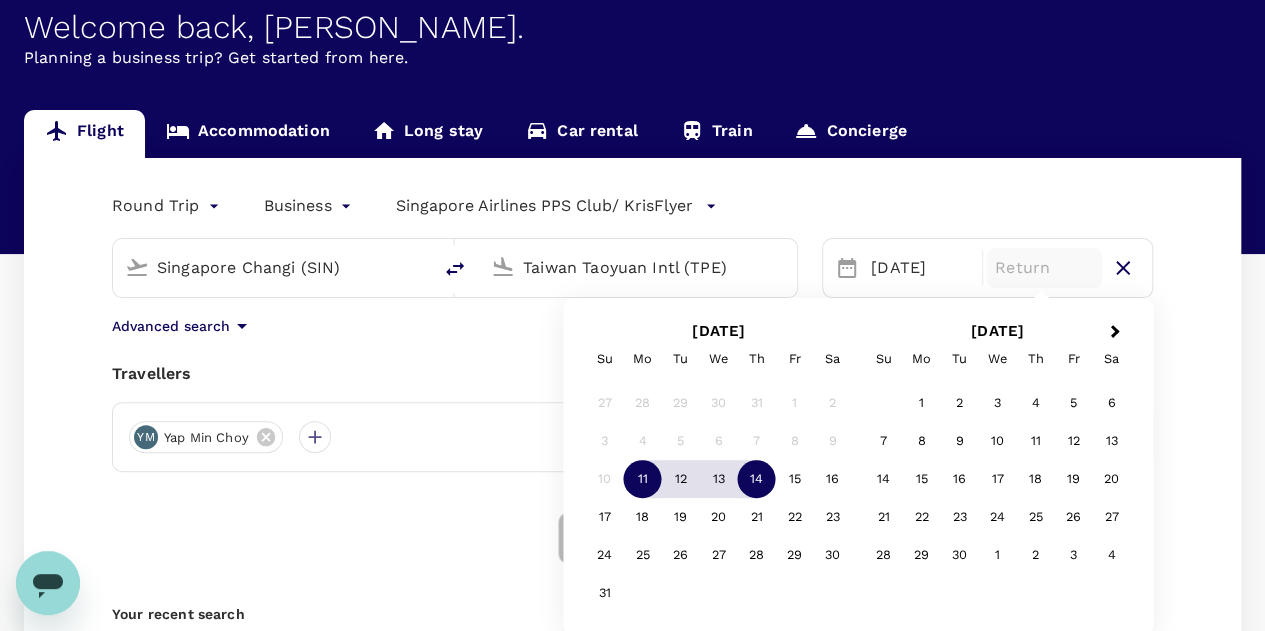 click on "14" at bounding box center (757, 479) 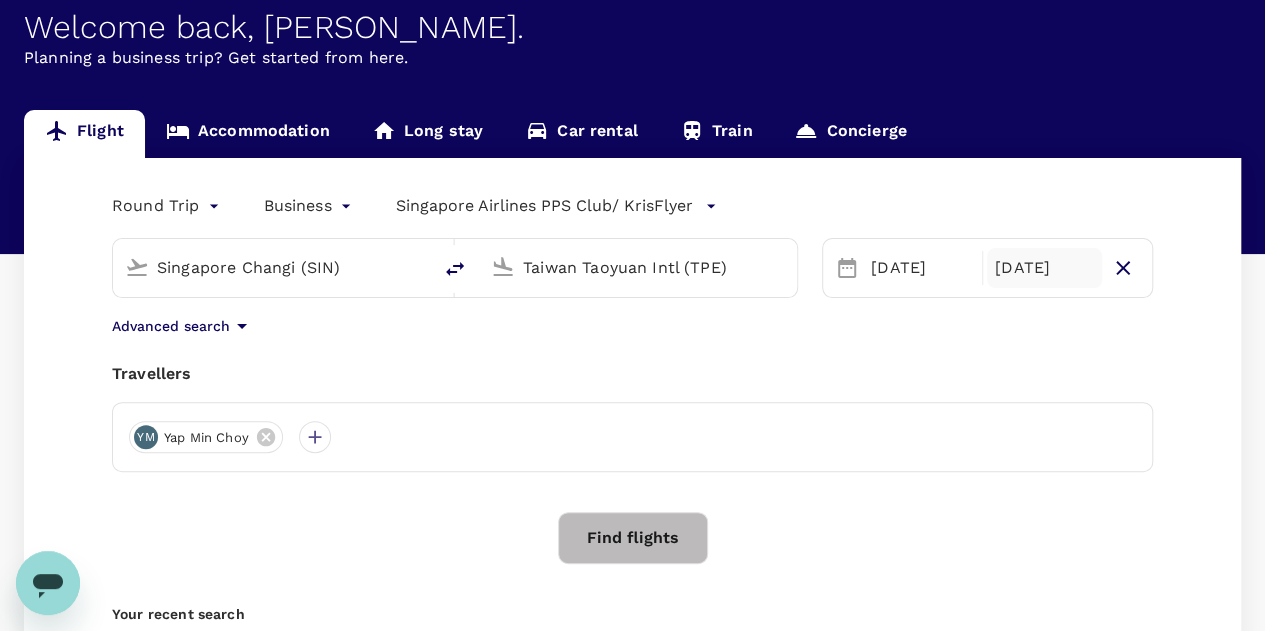 click on "Find flights" at bounding box center (633, 538) 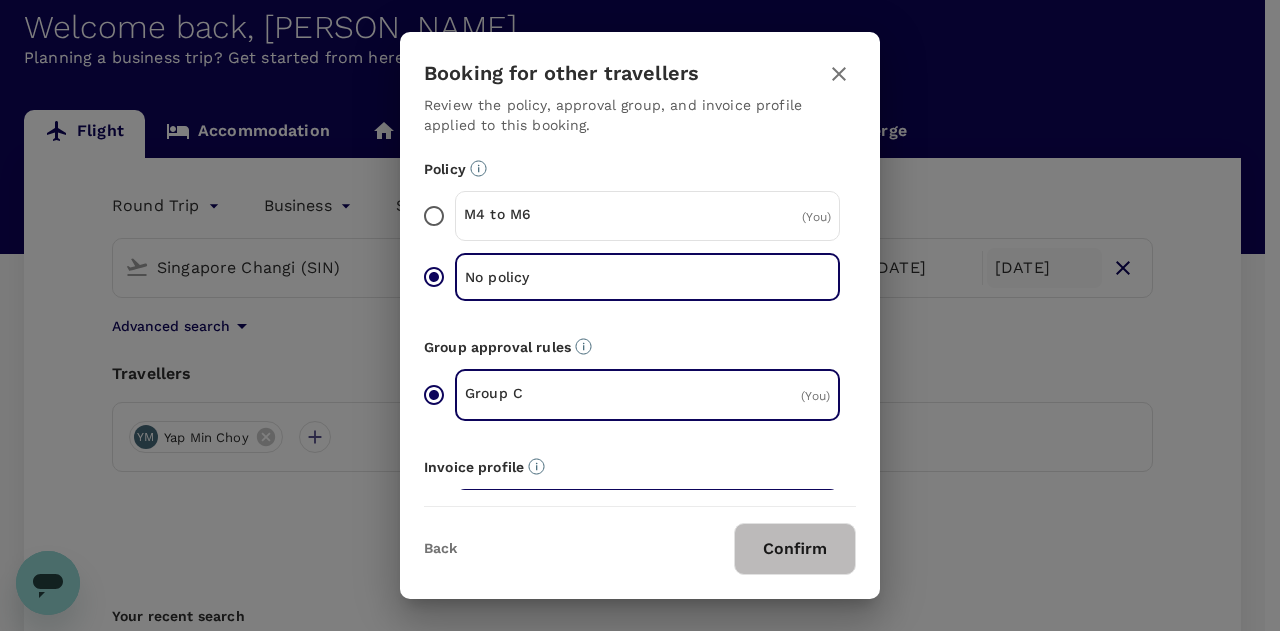 click on "Confirm" at bounding box center (795, 549) 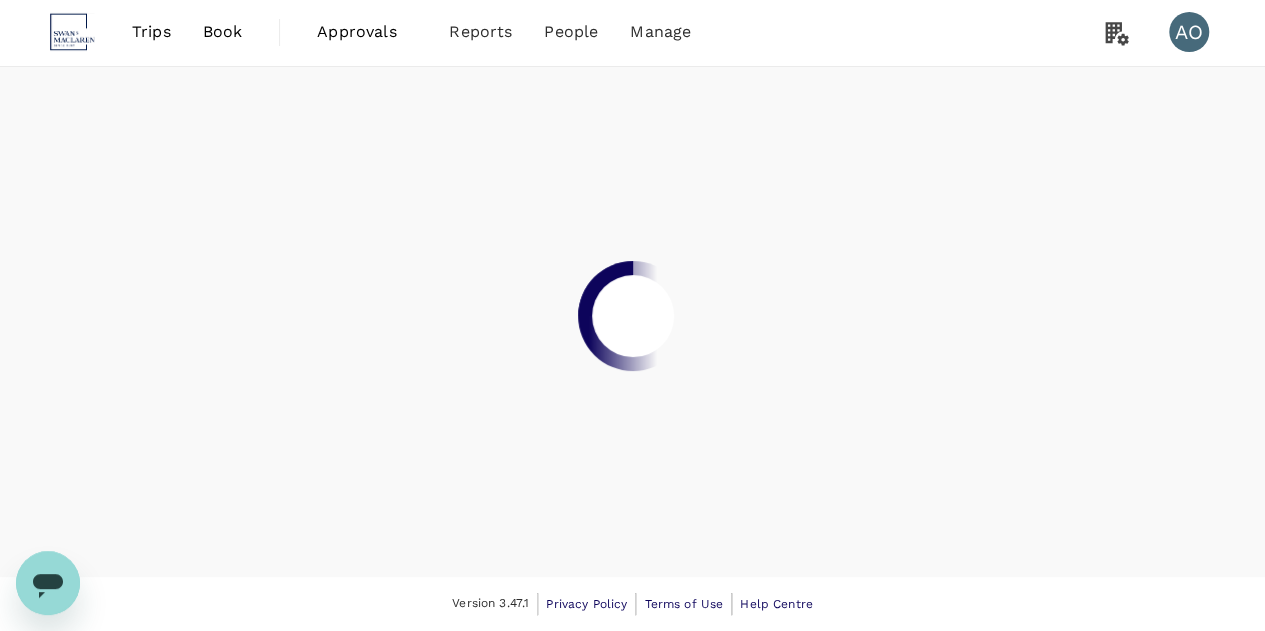 scroll, scrollTop: 0, scrollLeft: 0, axis: both 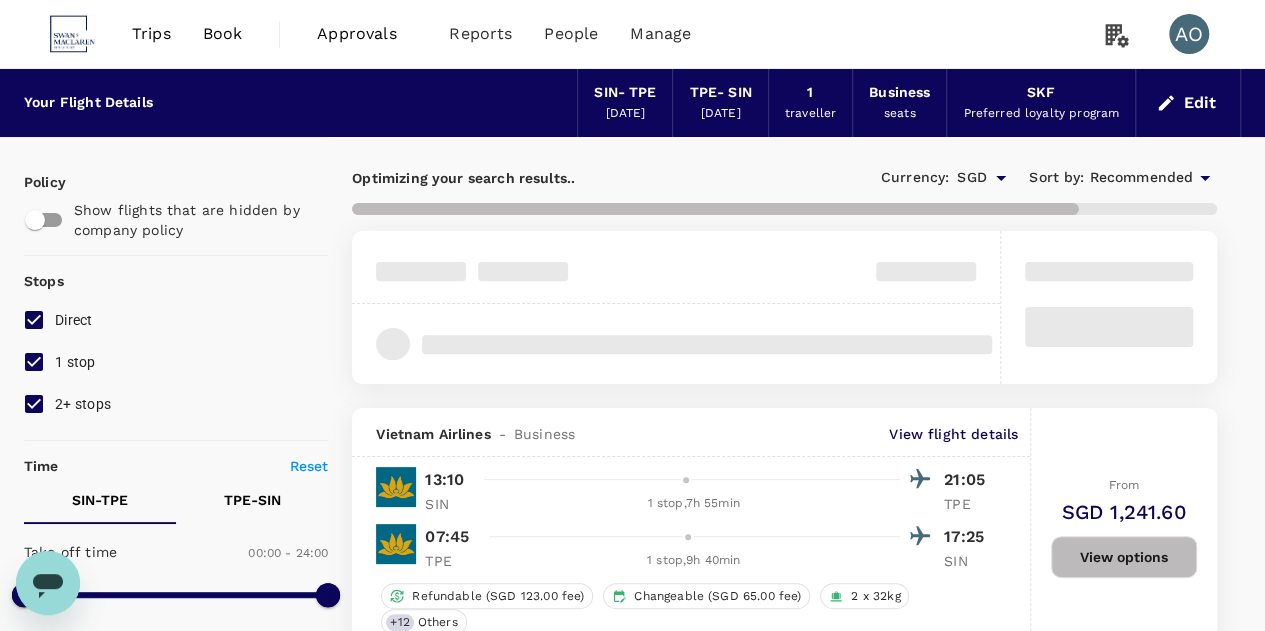 click on "1 stop" at bounding box center (75, 362) 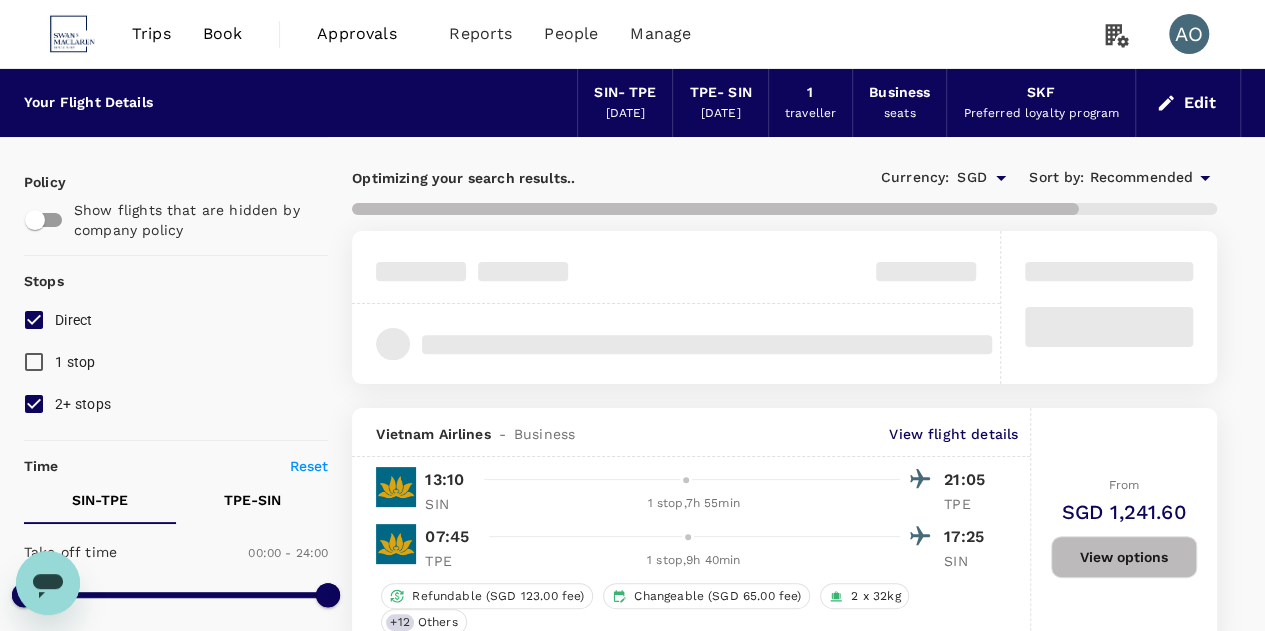 click on "2+ stops" at bounding box center (83, 404) 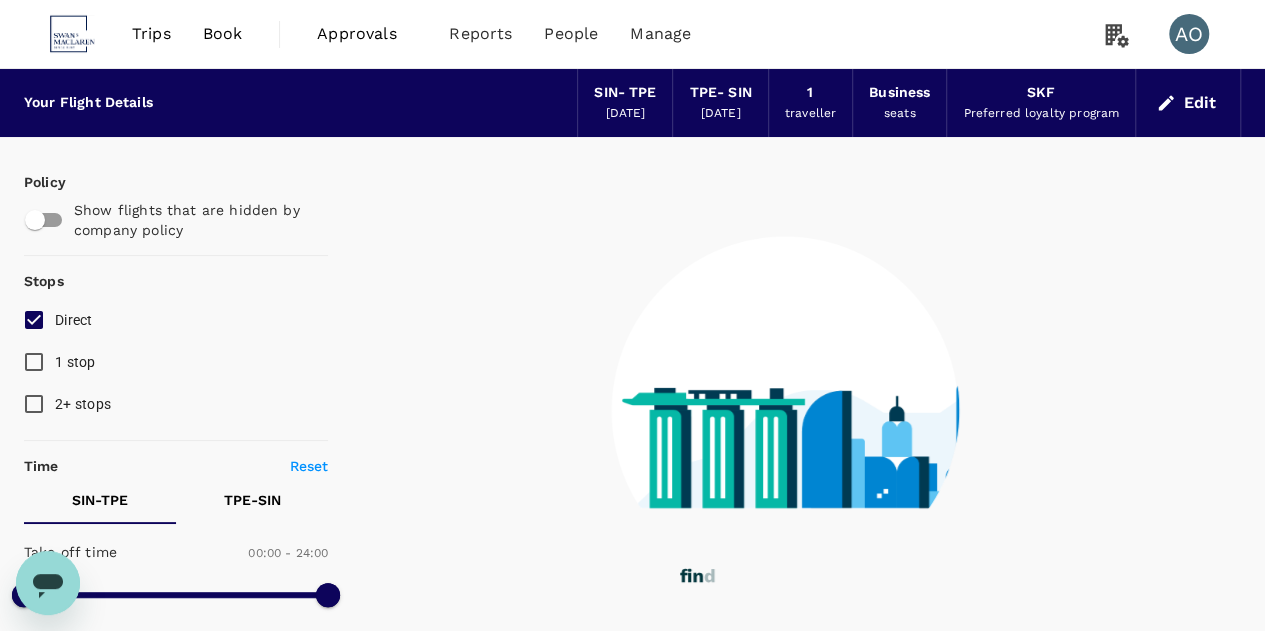 click at bounding box center [35, 220] 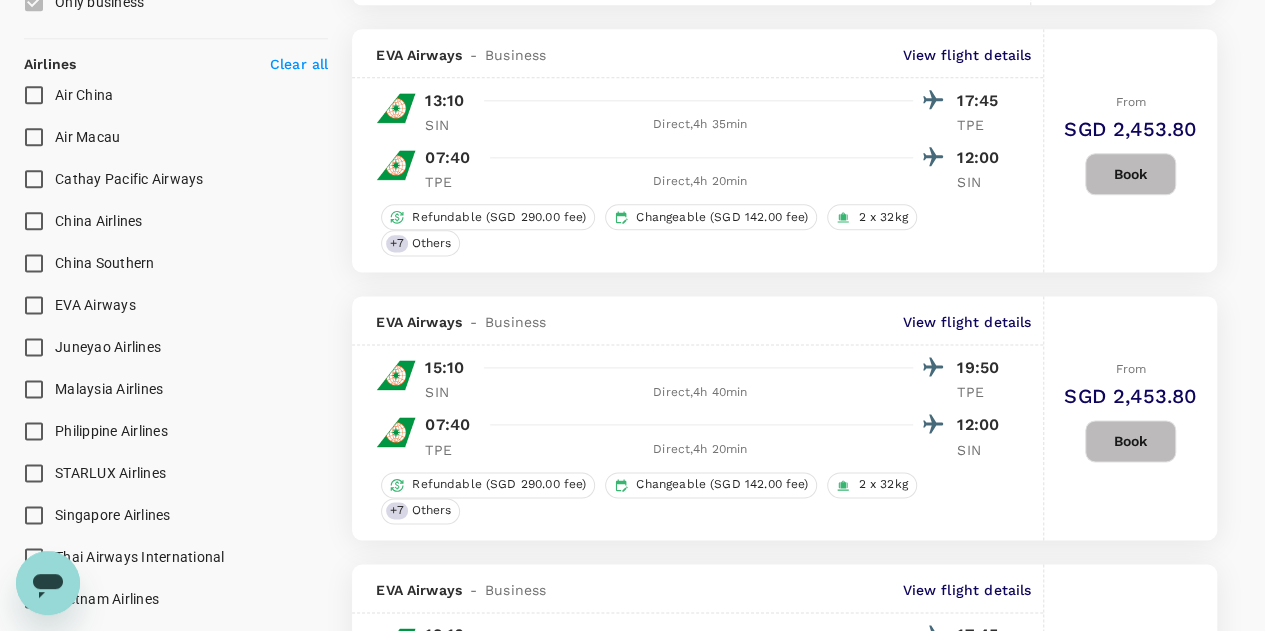 scroll, scrollTop: 1300, scrollLeft: 0, axis: vertical 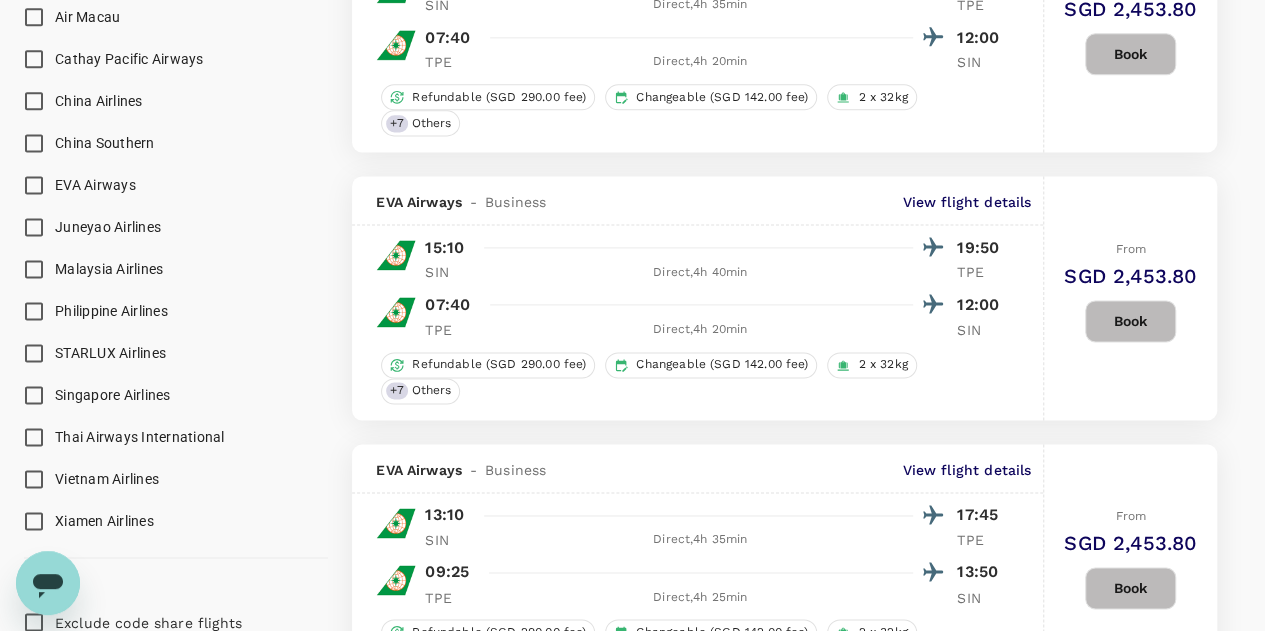 click on "Singapore Airlines" at bounding box center [113, 395] 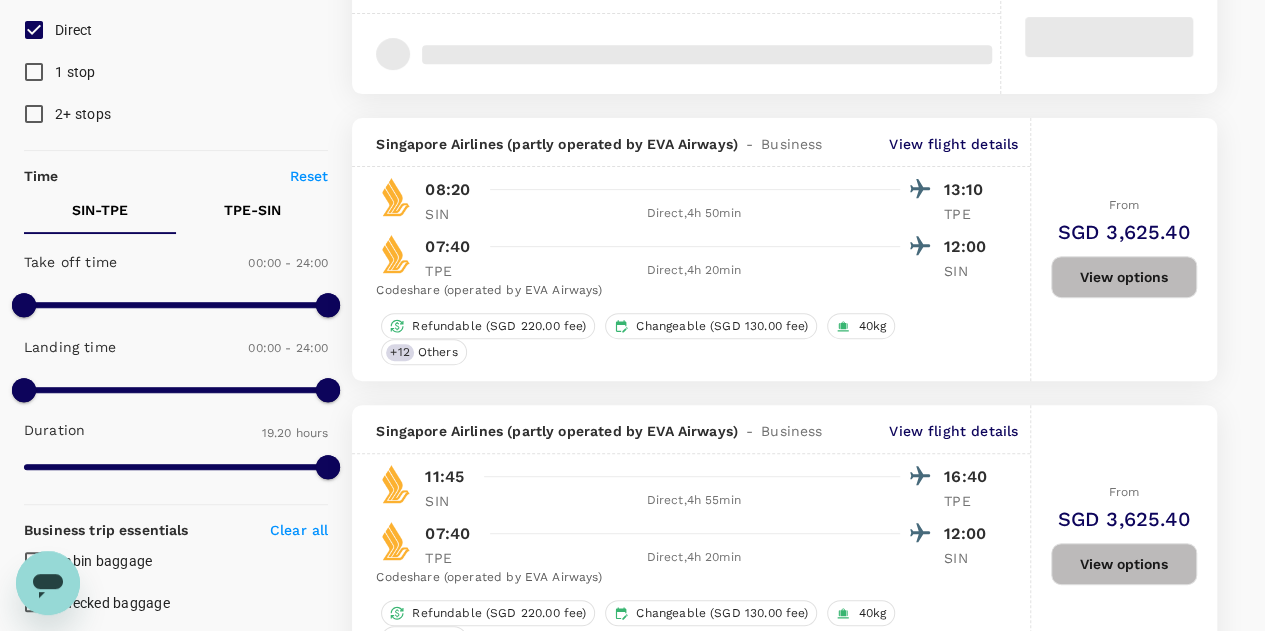 scroll, scrollTop: 400, scrollLeft: 0, axis: vertical 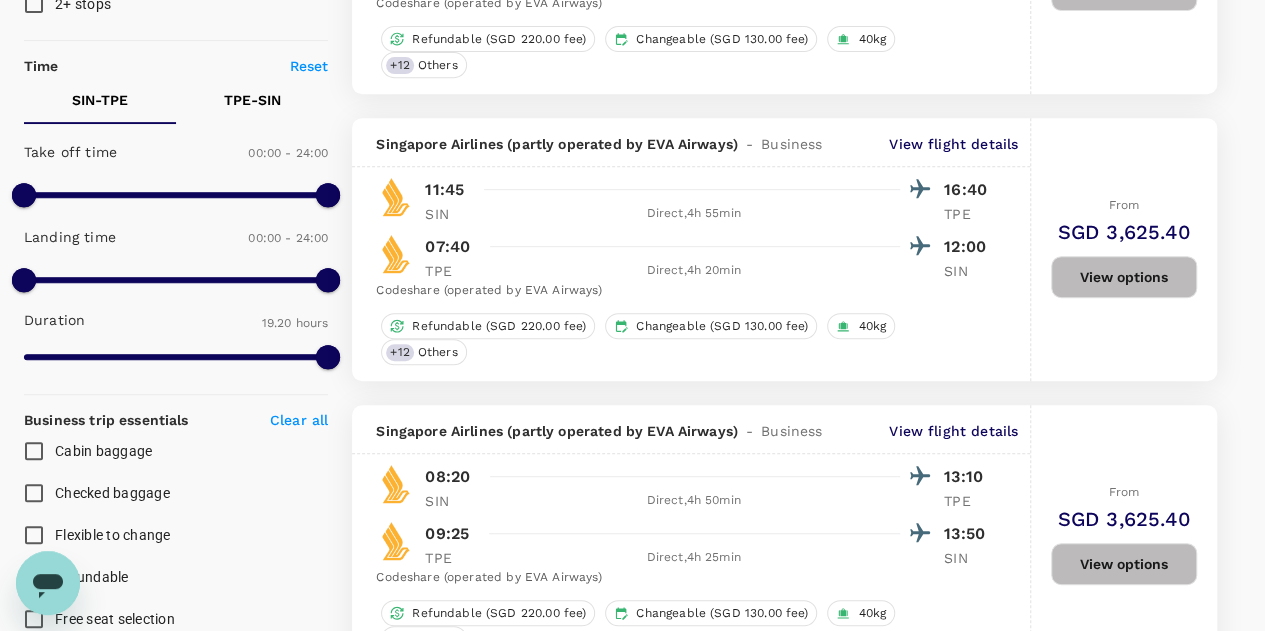 type on "1355" 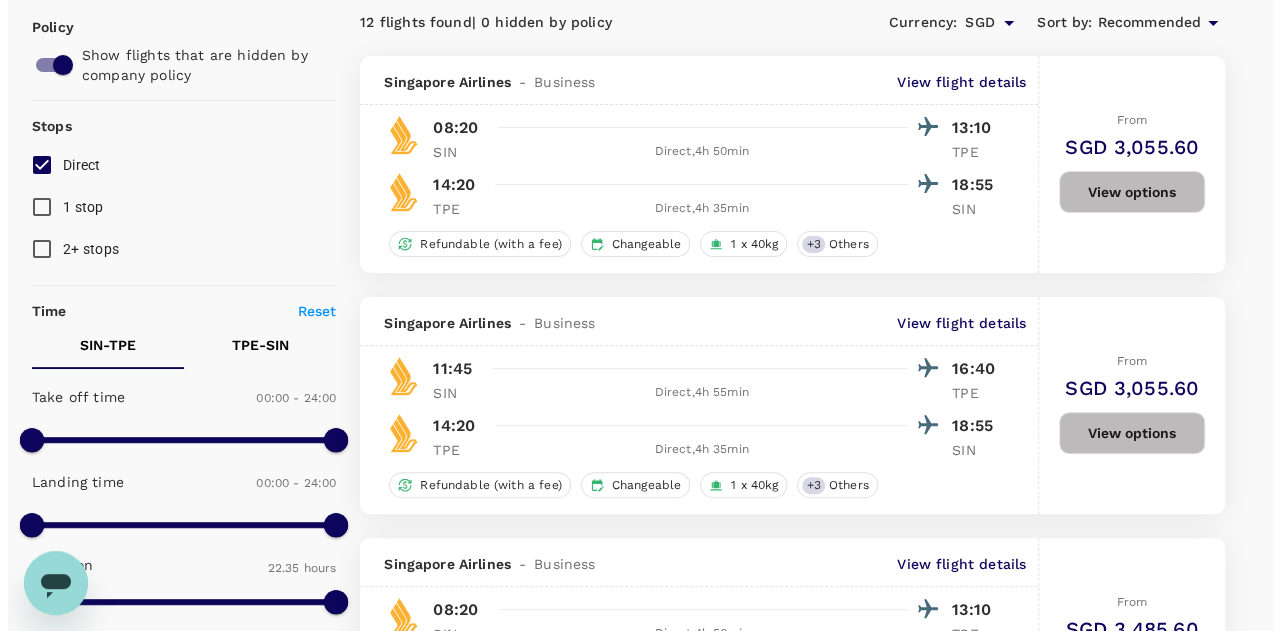 scroll, scrollTop: 200, scrollLeft: 0, axis: vertical 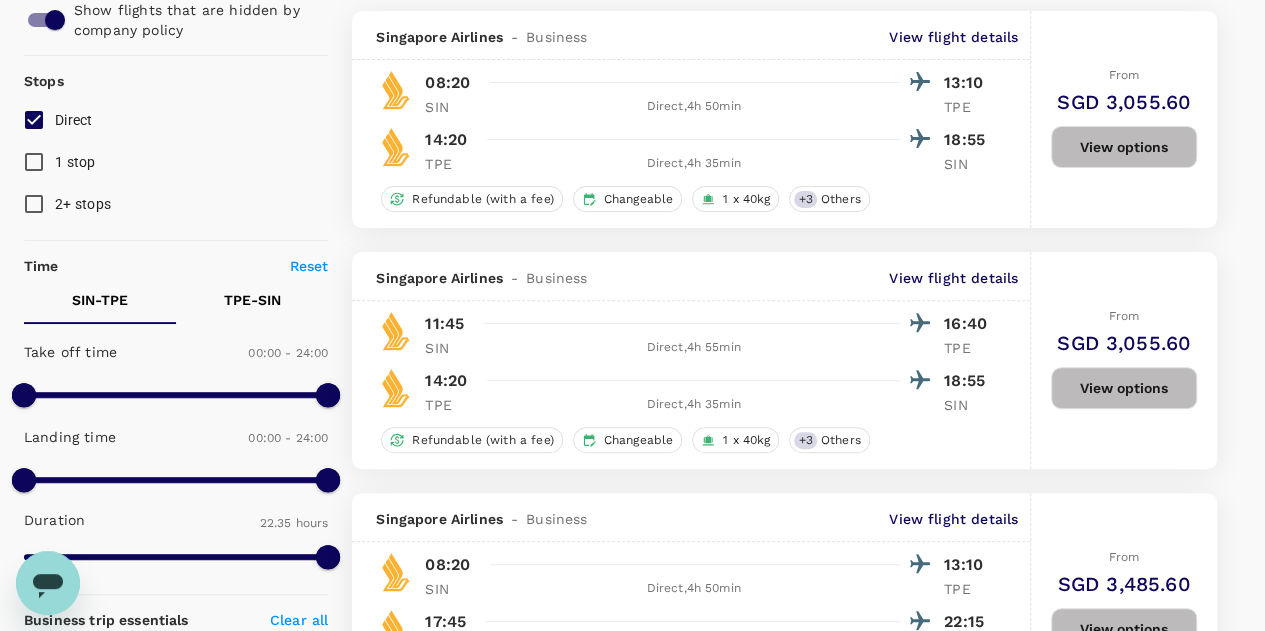 drag, startPoint x: 1088, startPoint y: 414, endPoint x: 1094, endPoint y: 402, distance: 13.416408 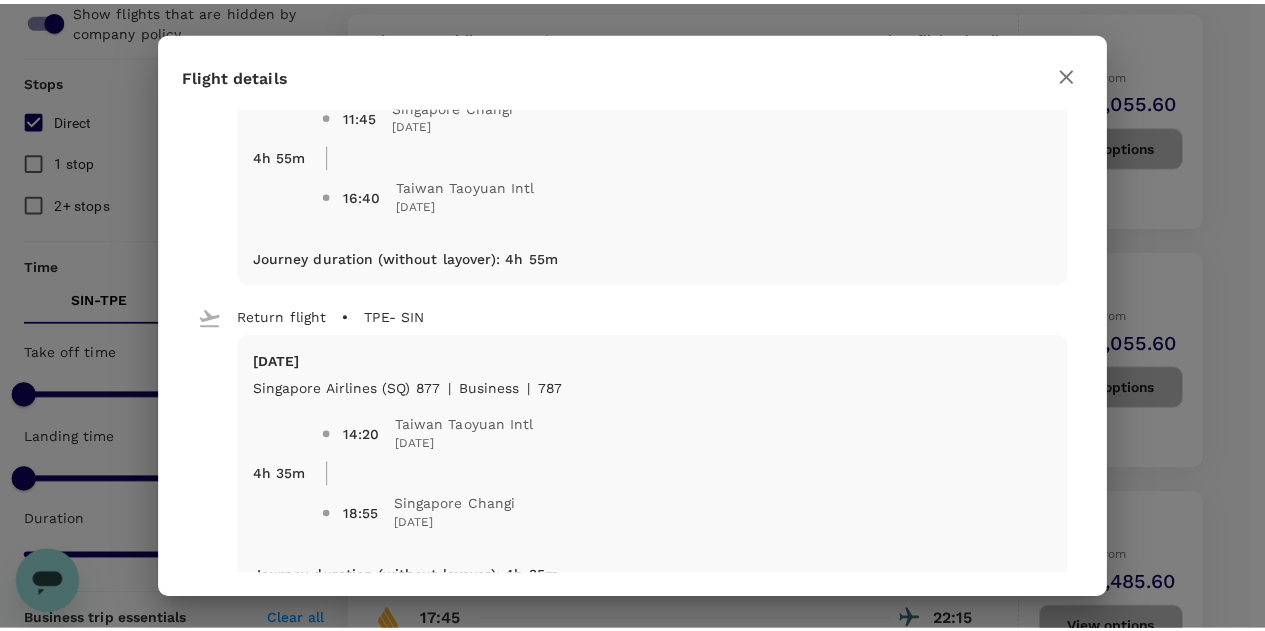 scroll, scrollTop: 170, scrollLeft: 0, axis: vertical 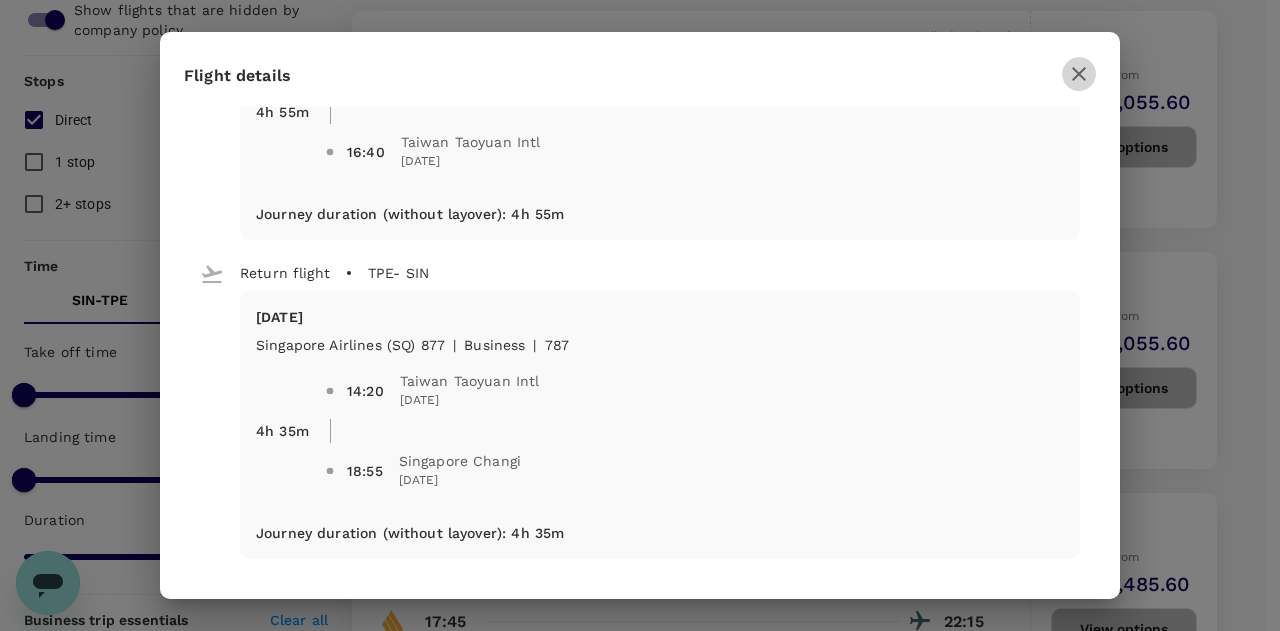drag, startPoint x: 1073, startPoint y: 79, endPoint x: 1110, endPoint y: 67, distance: 38.8973 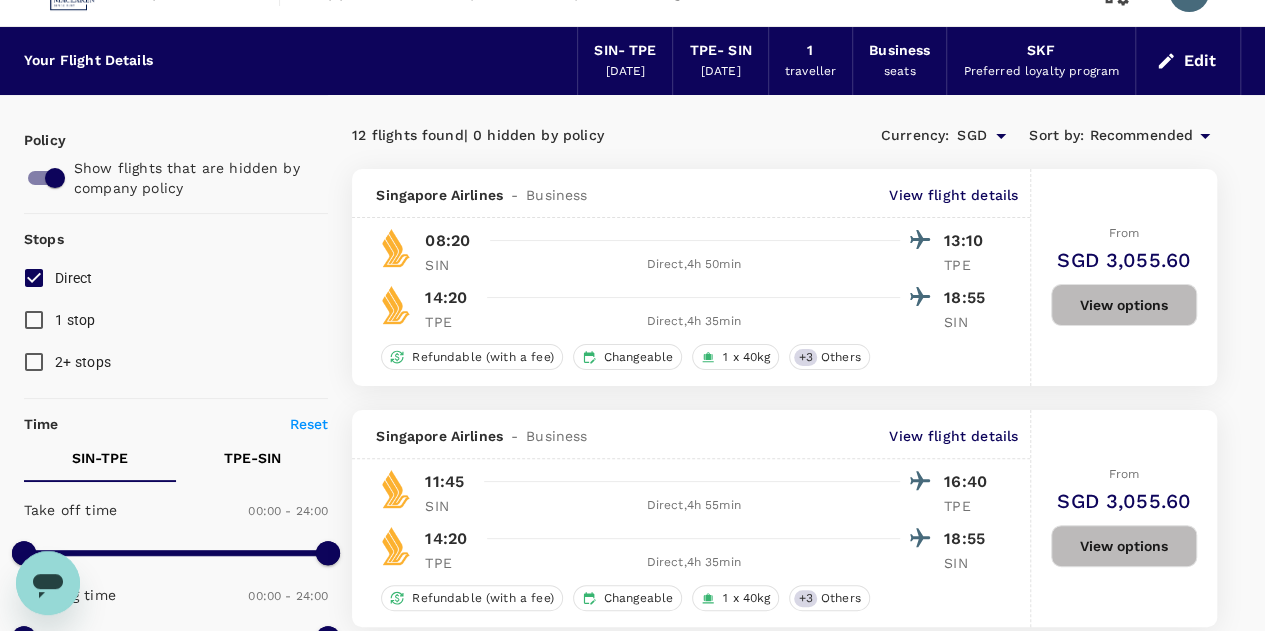 scroll, scrollTop: 0, scrollLeft: 0, axis: both 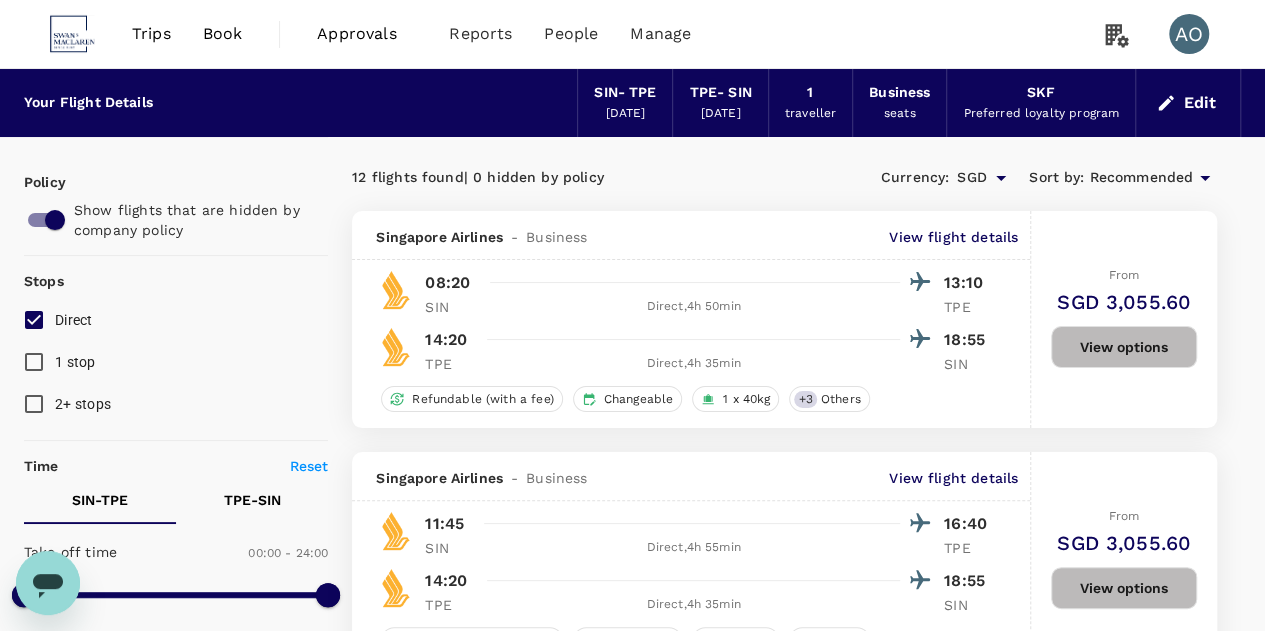click on "[DATE]" at bounding box center [721, 114] 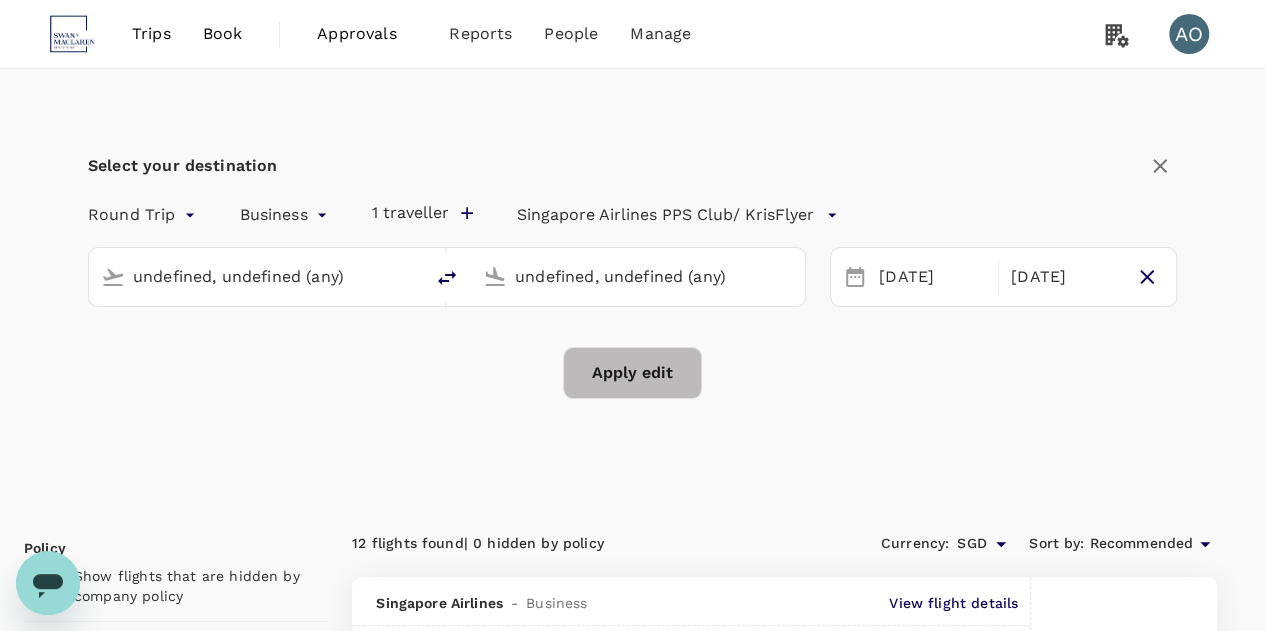 type 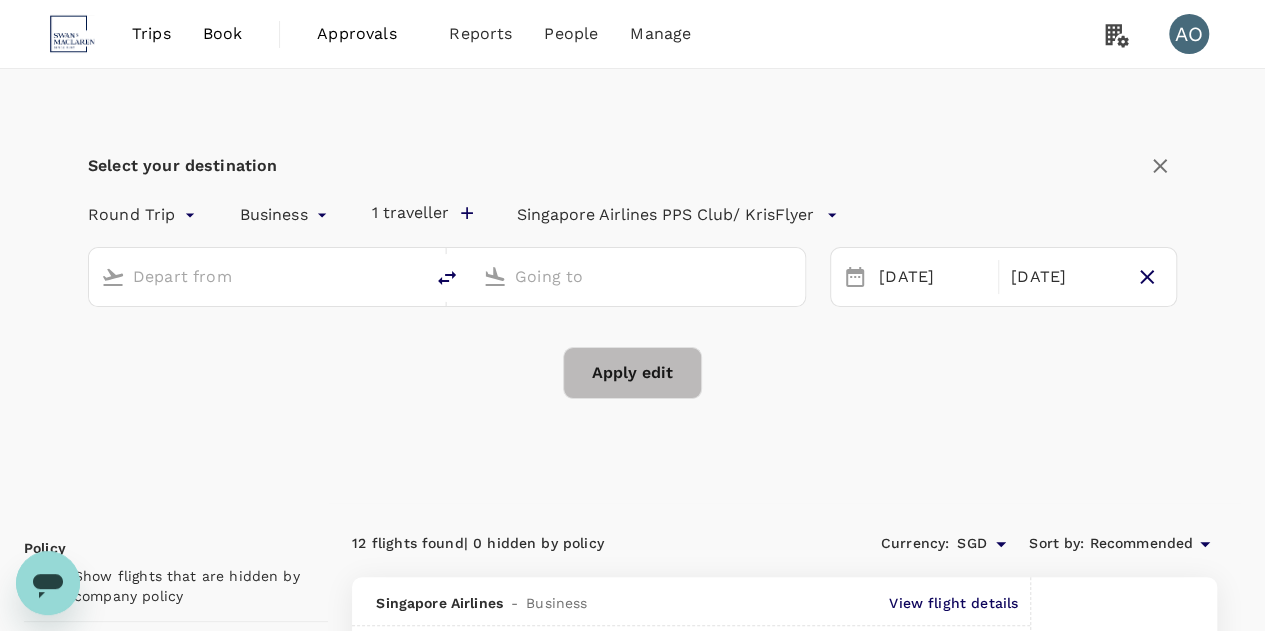 type on "Singapore Changi (SIN)" 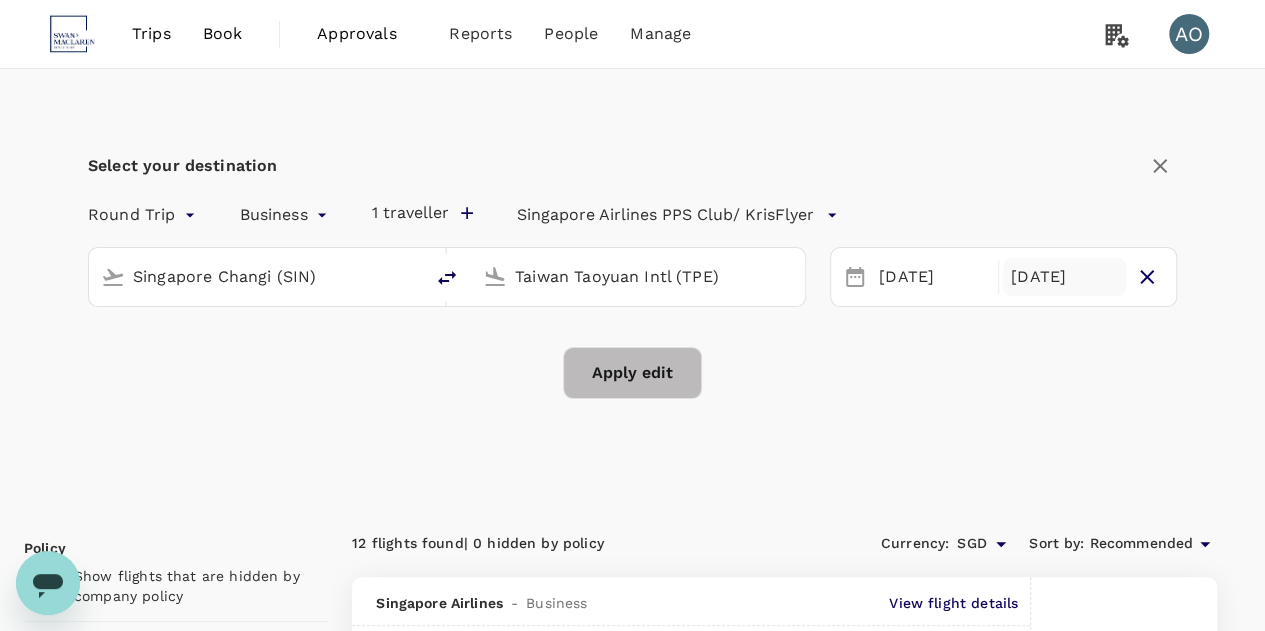 click on "[DATE]" at bounding box center (1064, 277) 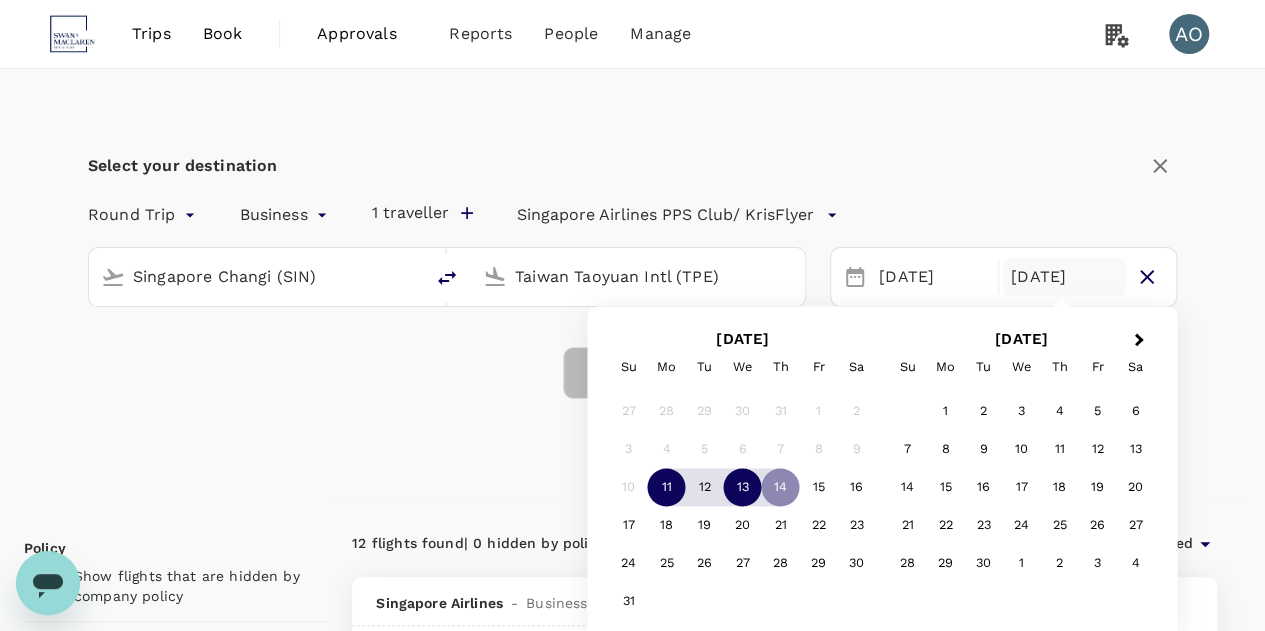 click on "13" at bounding box center (743, 488) 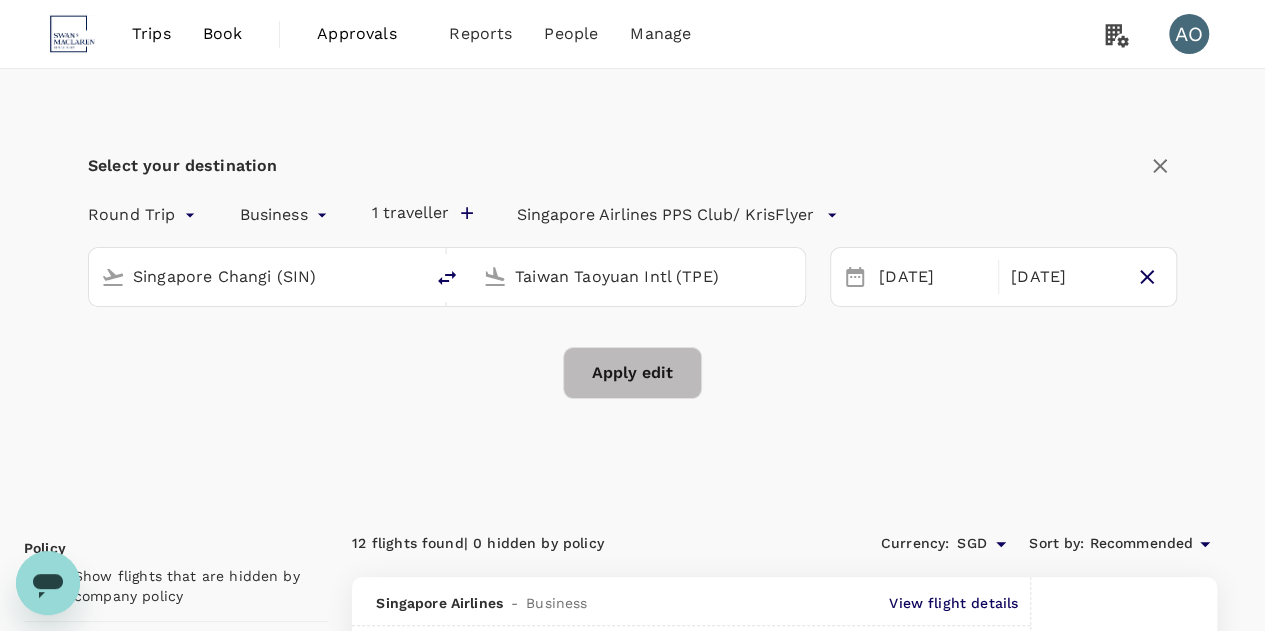 click on "Apply edit" at bounding box center [632, 373] 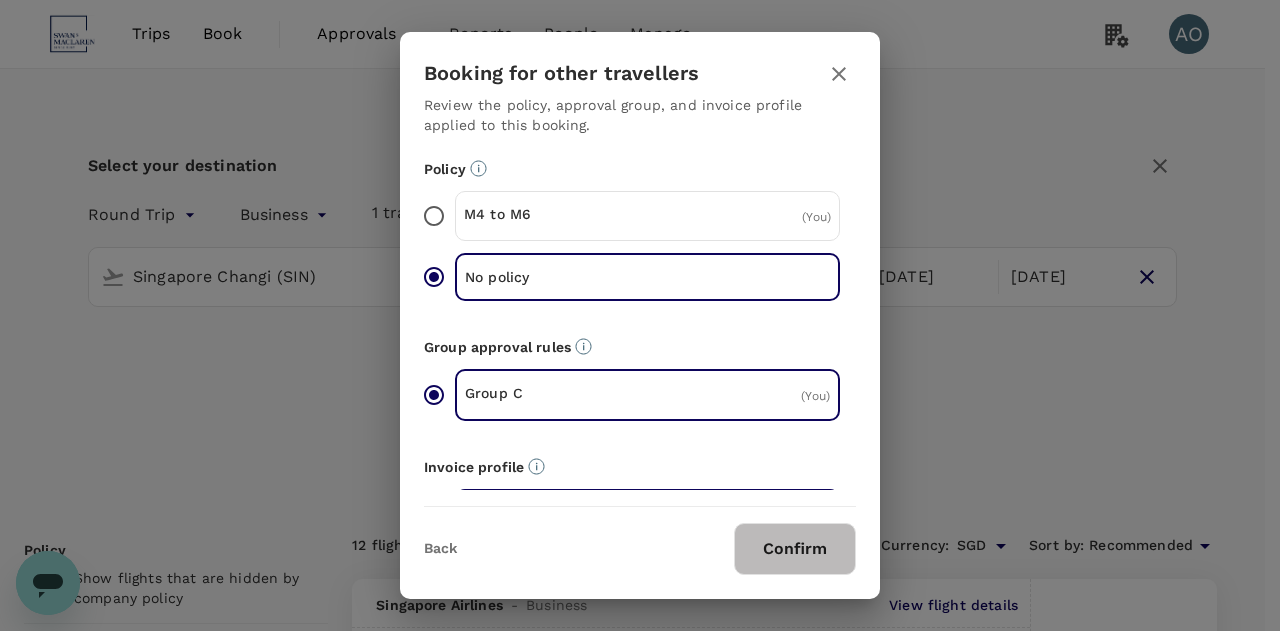 click on "Confirm" at bounding box center [795, 549] 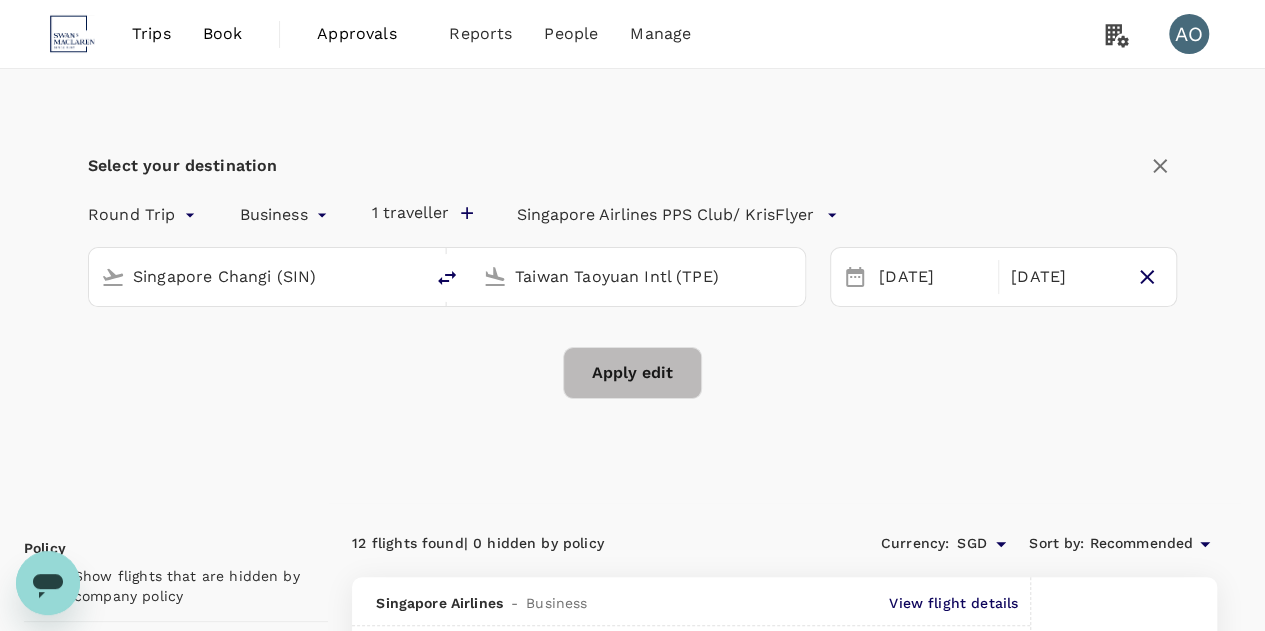 checkbox on "false" 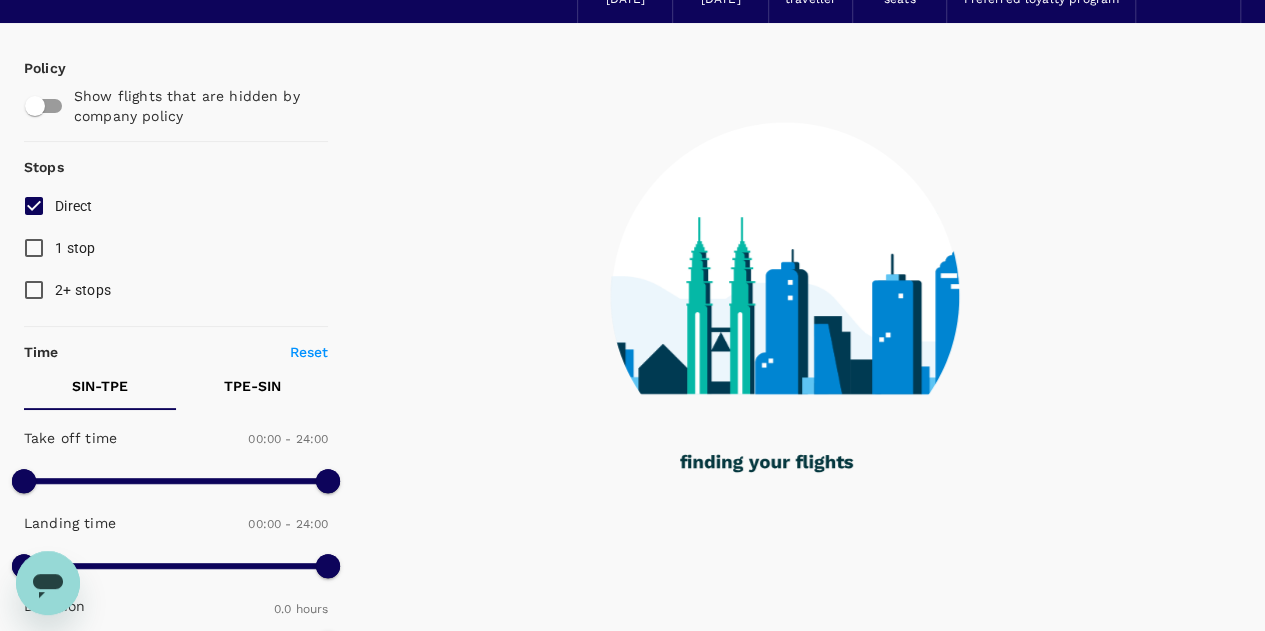 scroll, scrollTop: 105, scrollLeft: 0, axis: vertical 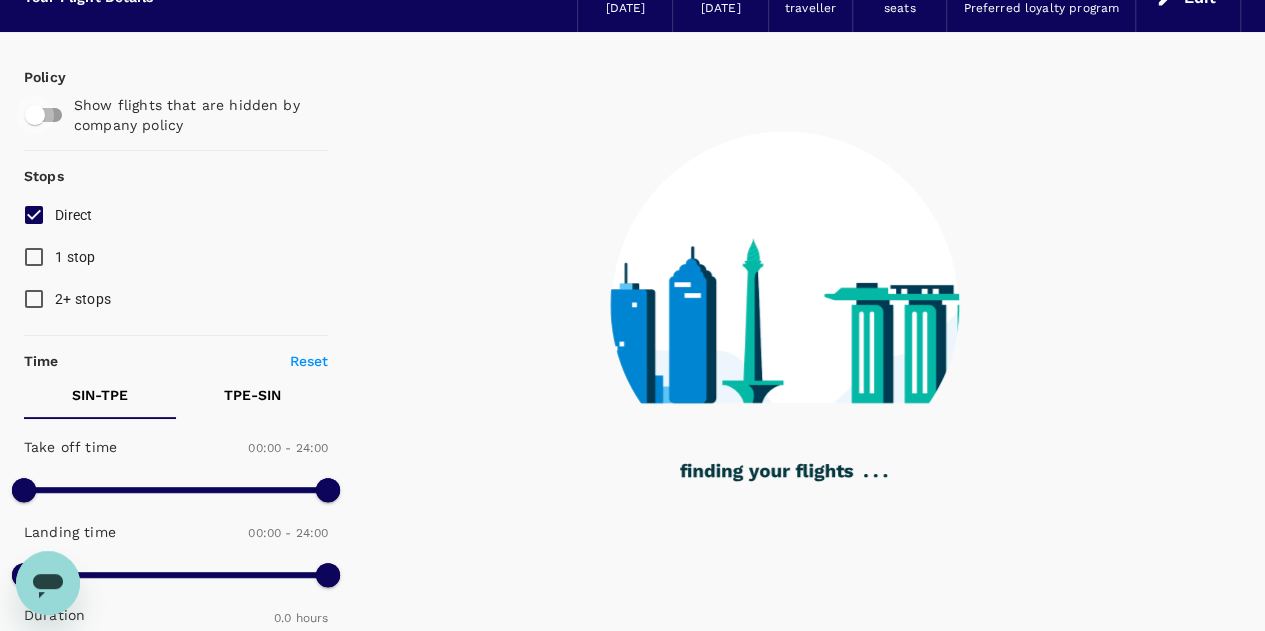 click at bounding box center (35, 115) 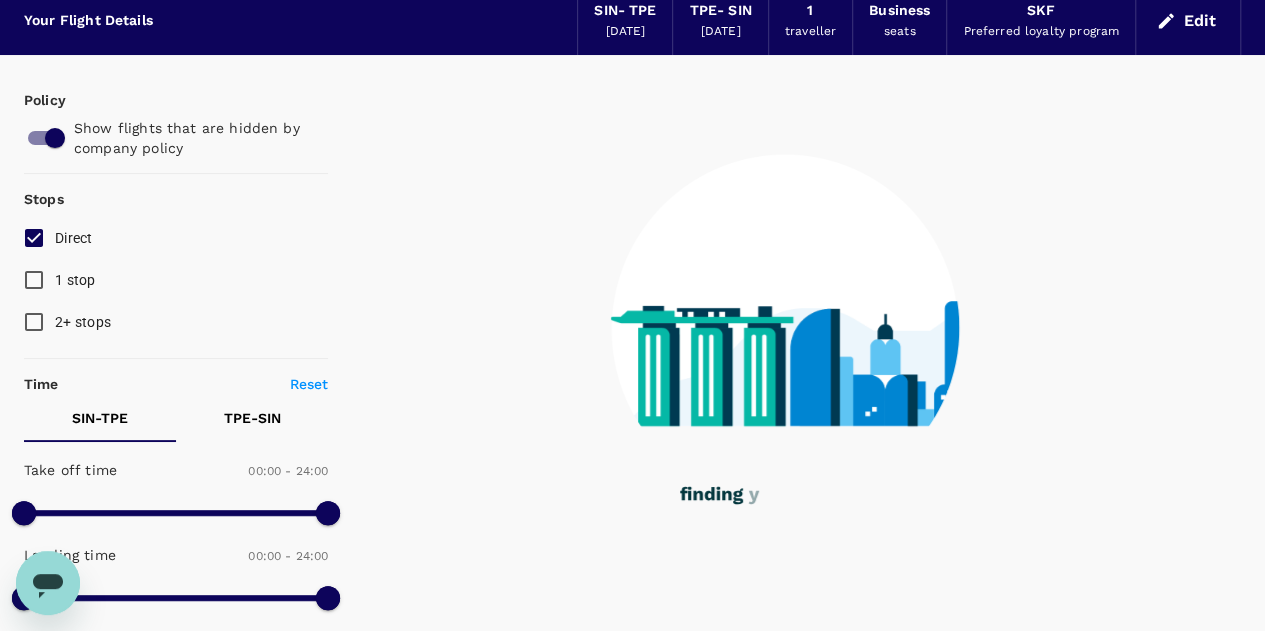 scroll, scrollTop: 0, scrollLeft: 0, axis: both 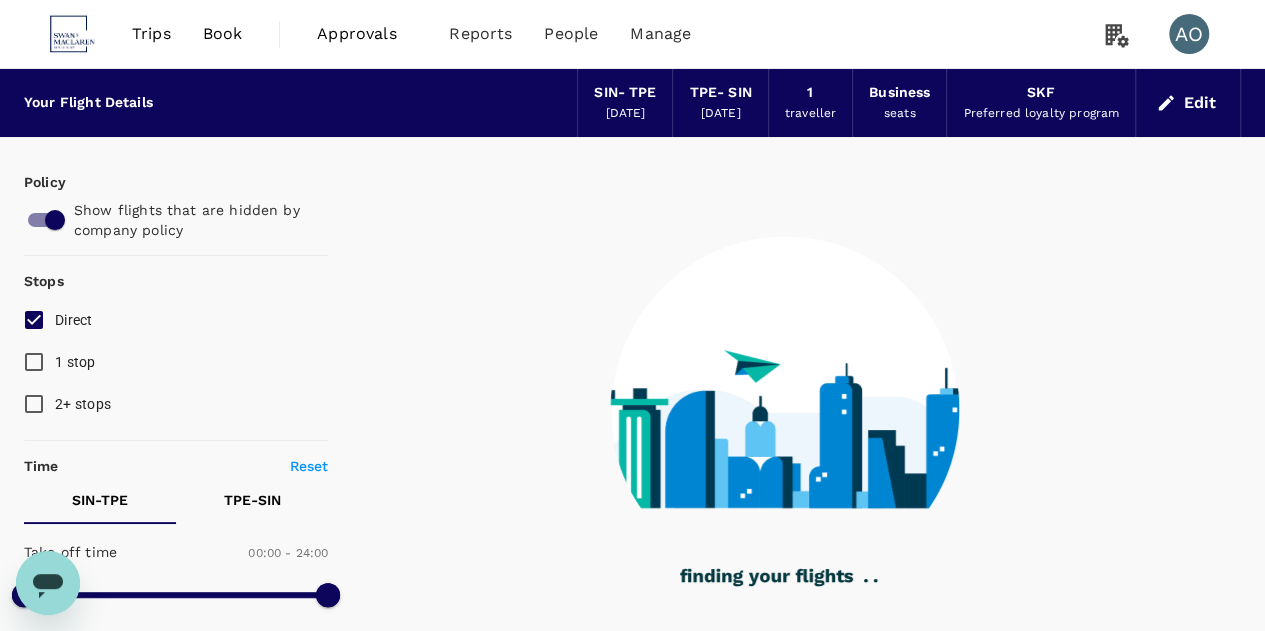 type on "1160" 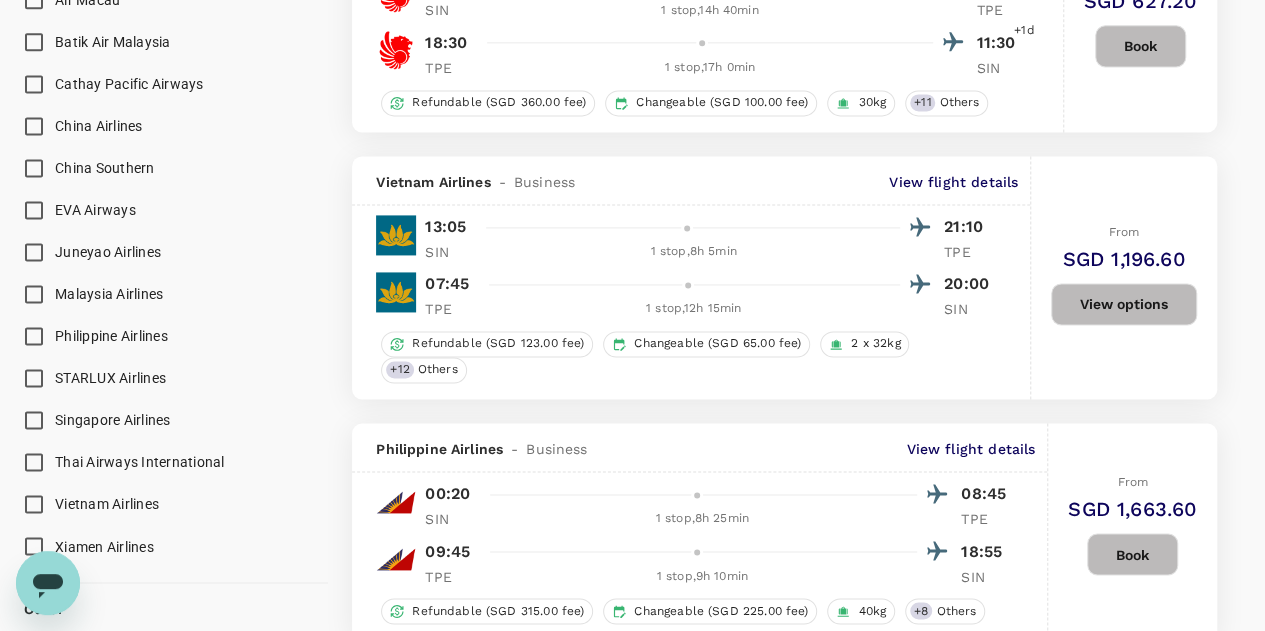 scroll, scrollTop: 1400, scrollLeft: 0, axis: vertical 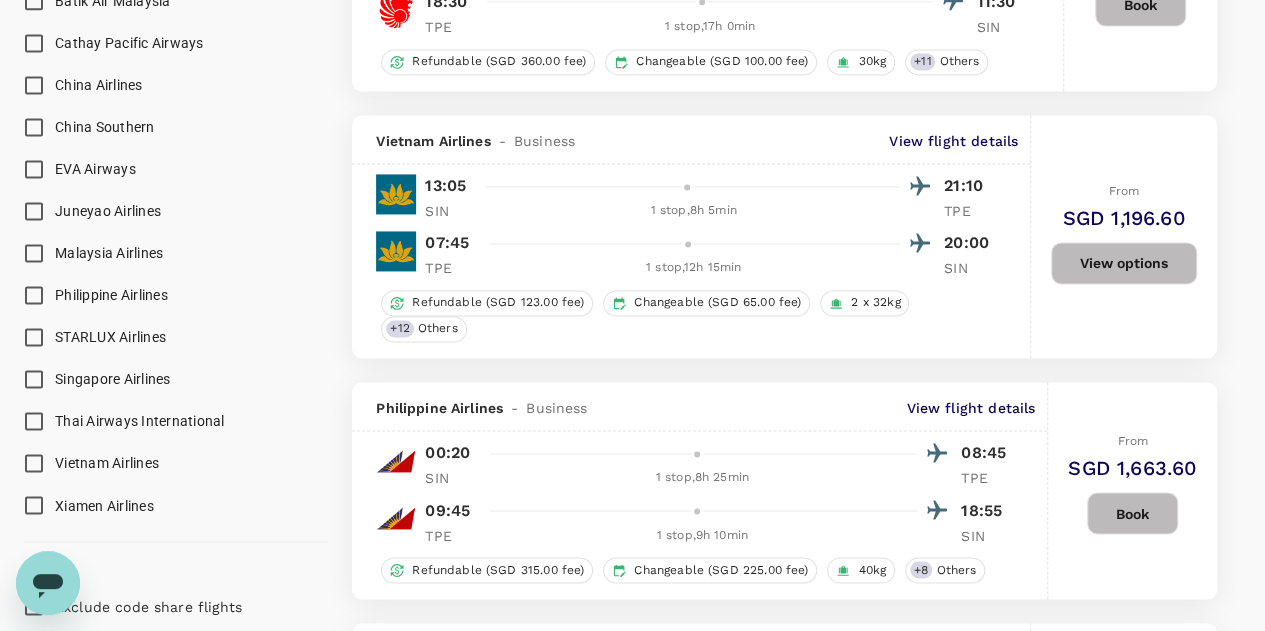 click on "Singapore Airlines" at bounding box center [113, 379] 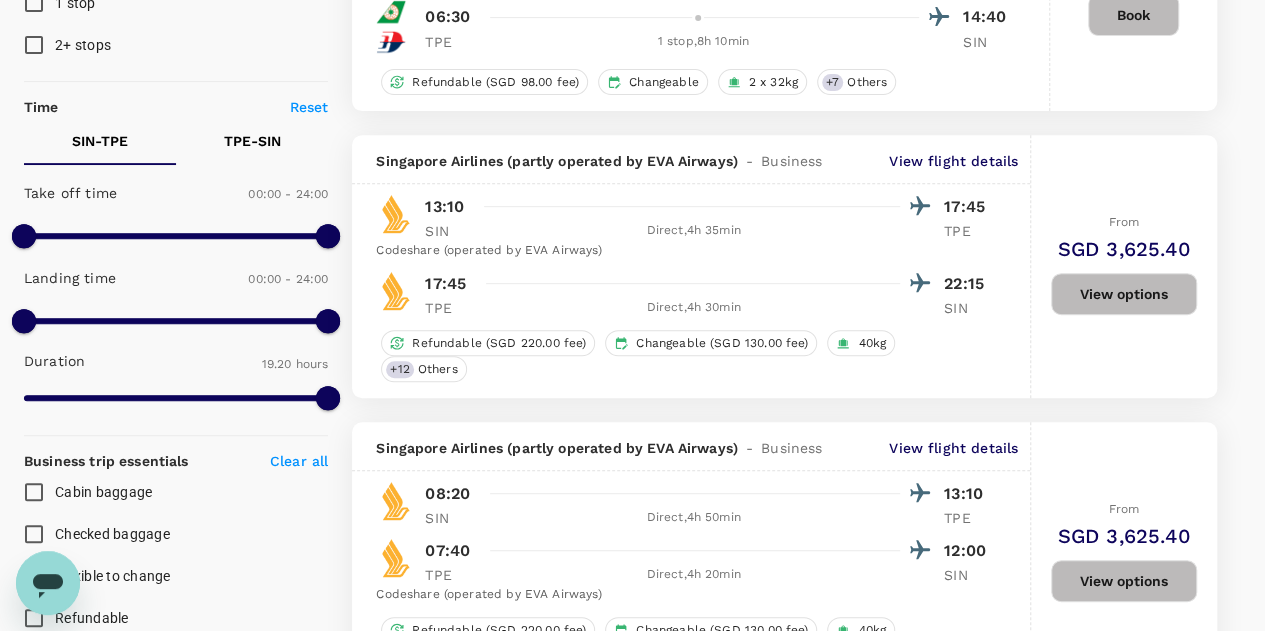 scroll, scrollTop: 400, scrollLeft: 0, axis: vertical 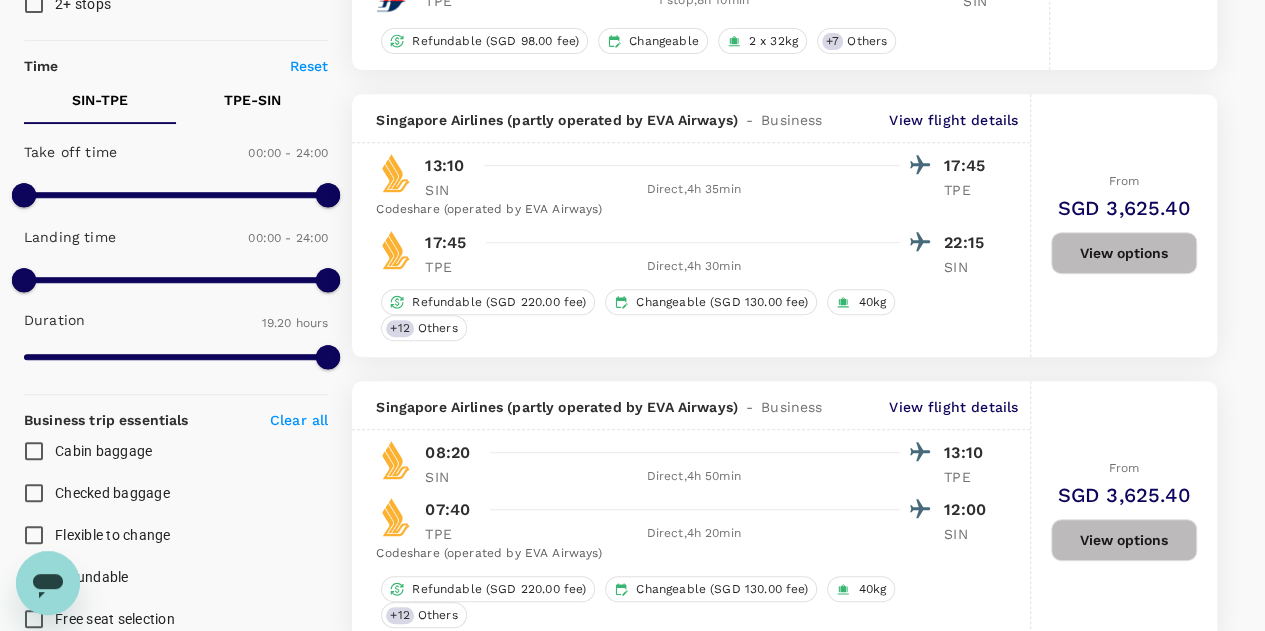 type on "1355" 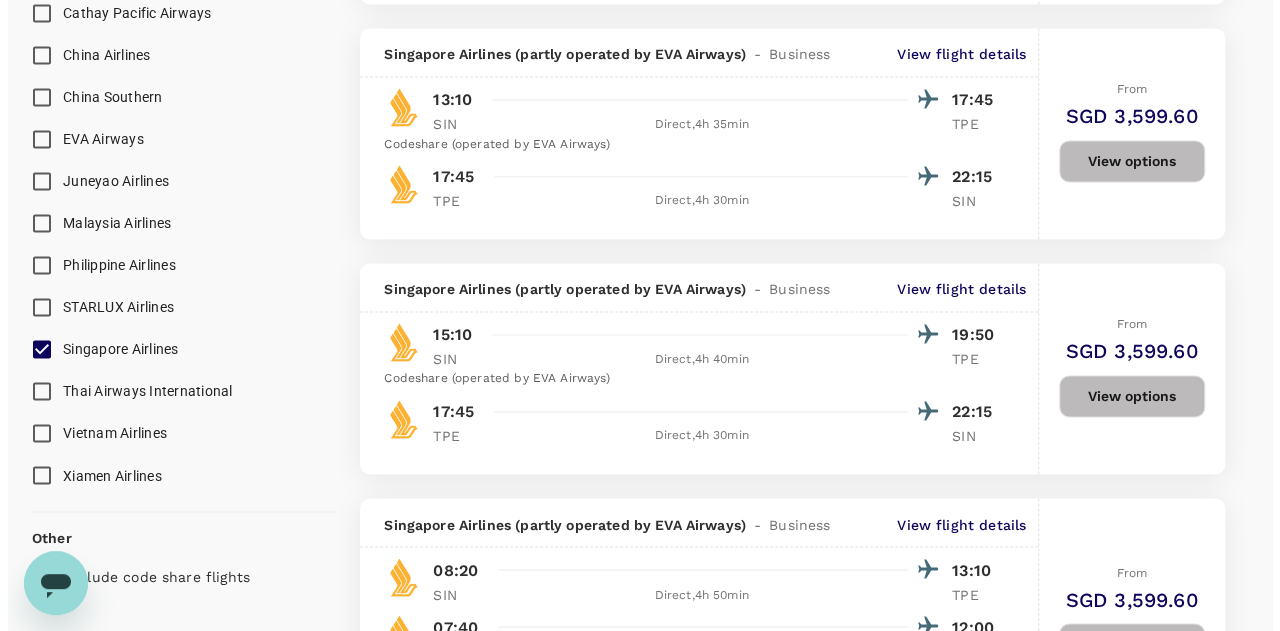 scroll, scrollTop: 1400, scrollLeft: 0, axis: vertical 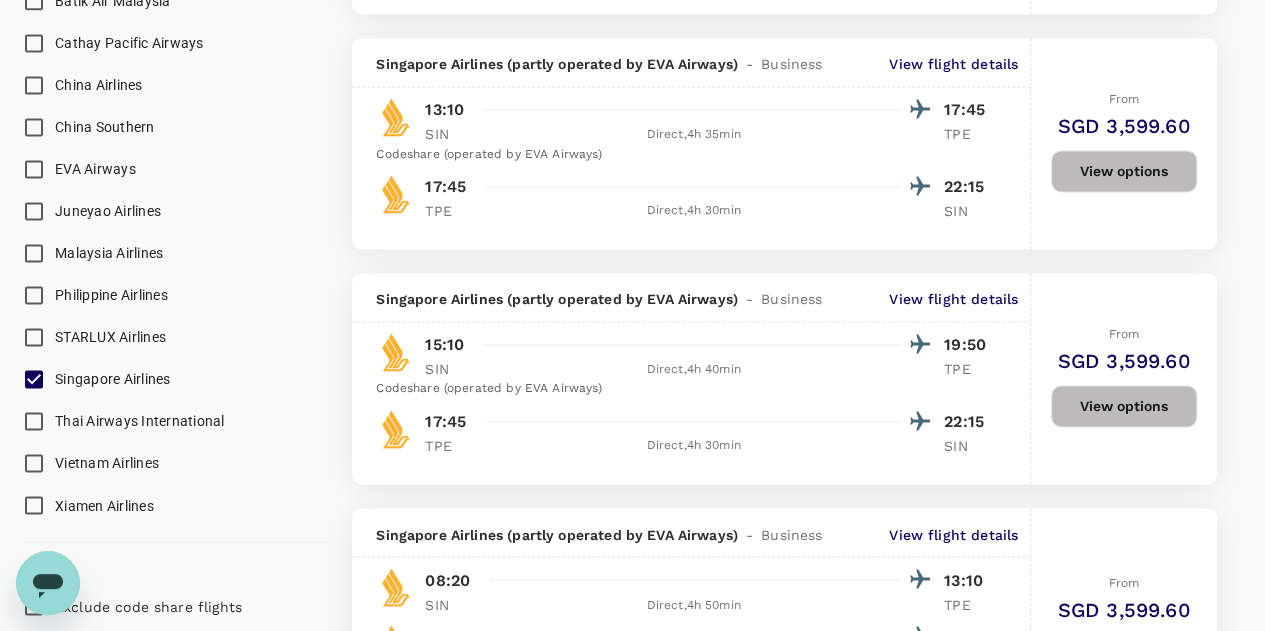 click on "View flight details" at bounding box center [953, 299] 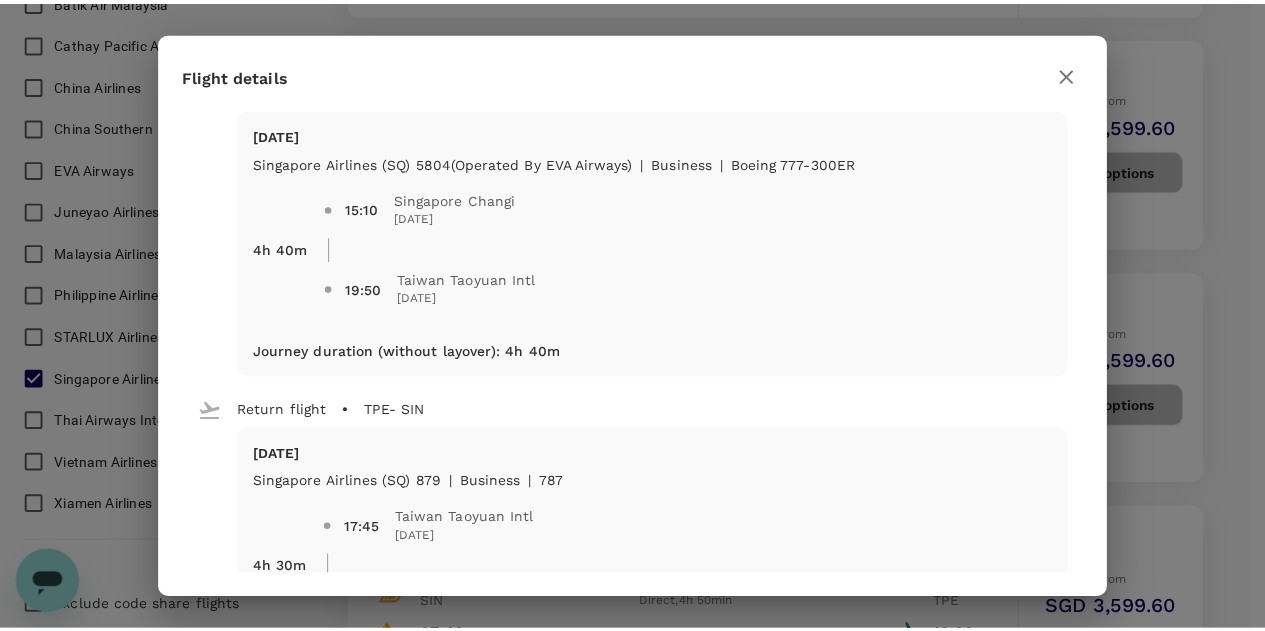 scroll, scrollTop: 0, scrollLeft: 0, axis: both 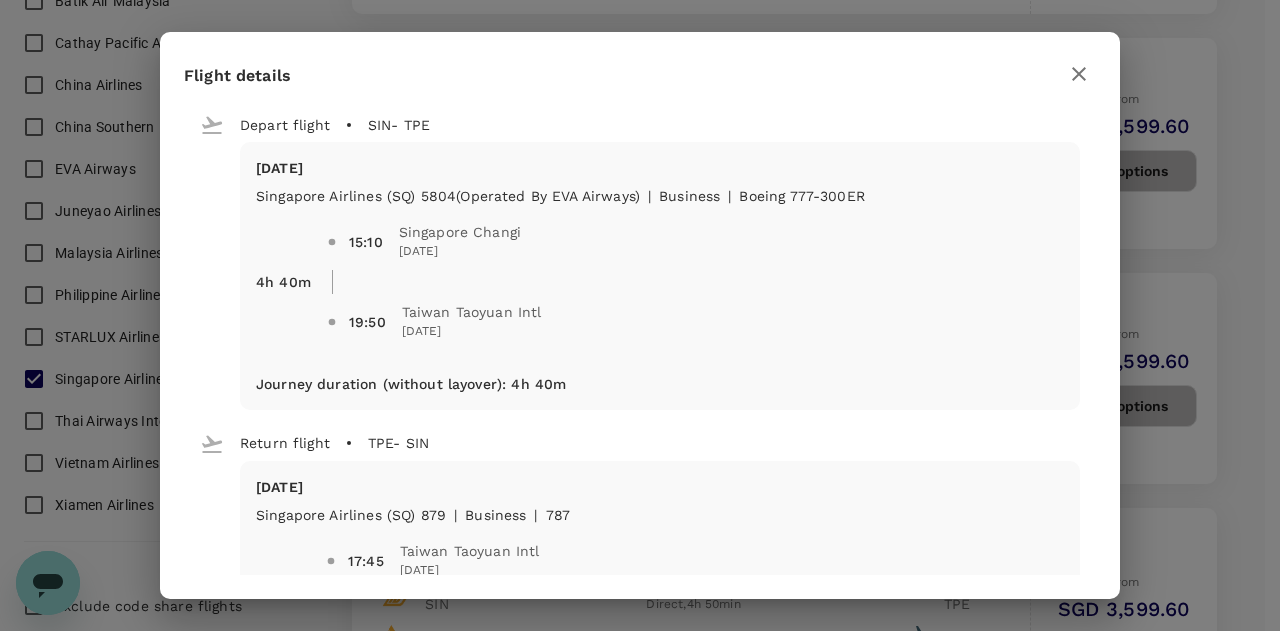 click at bounding box center (1079, 74) 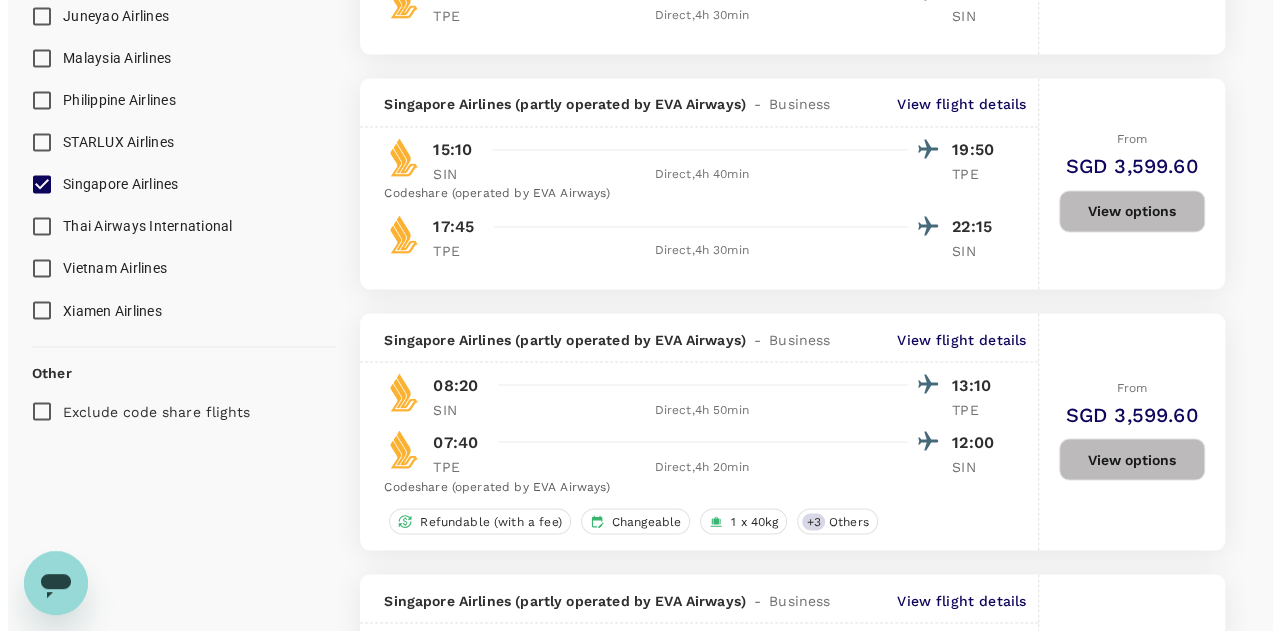 scroll, scrollTop: 1600, scrollLeft: 0, axis: vertical 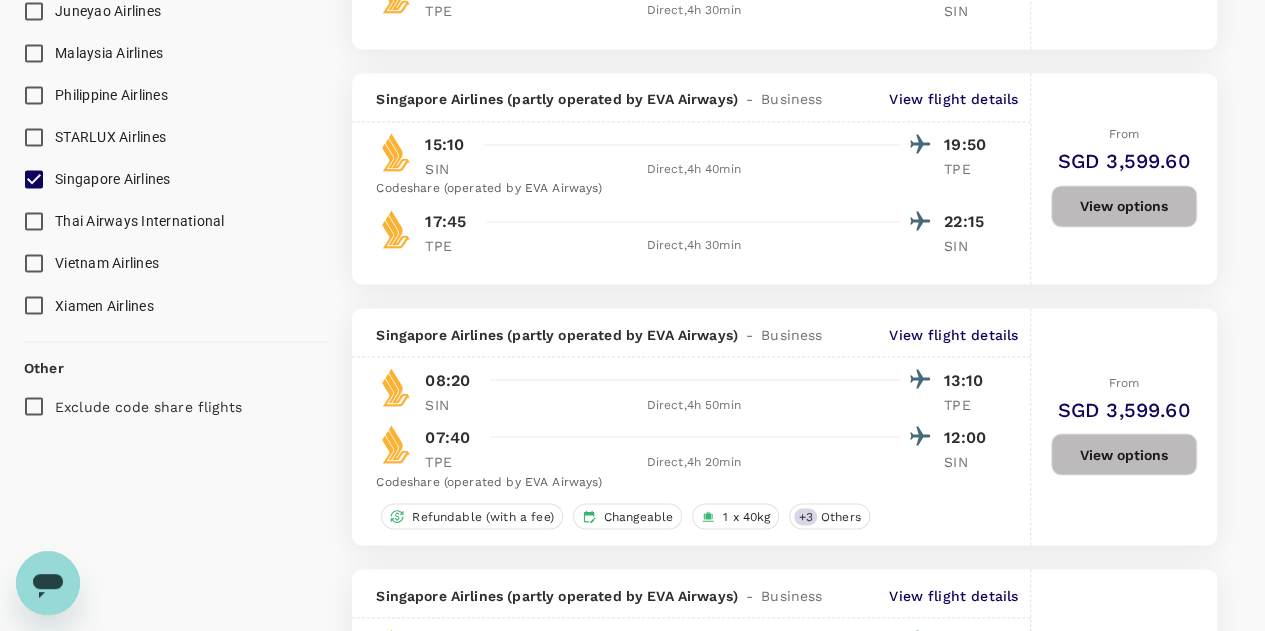 click on "View flight details" at bounding box center (953, 99) 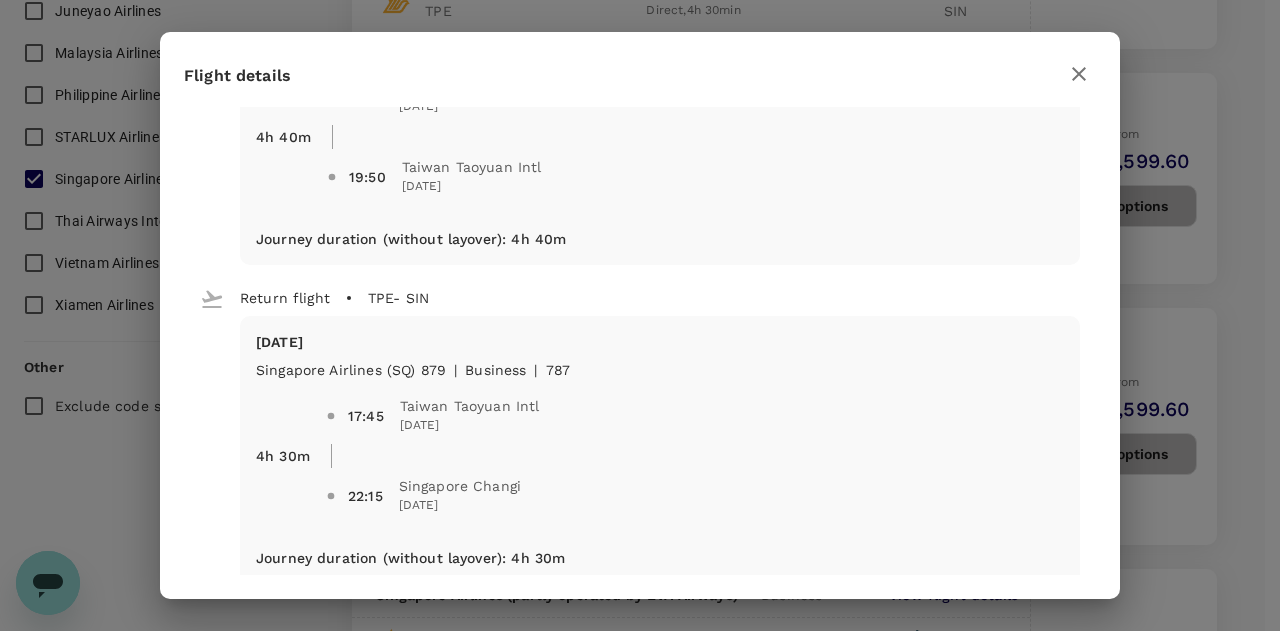 scroll, scrollTop: 170, scrollLeft: 0, axis: vertical 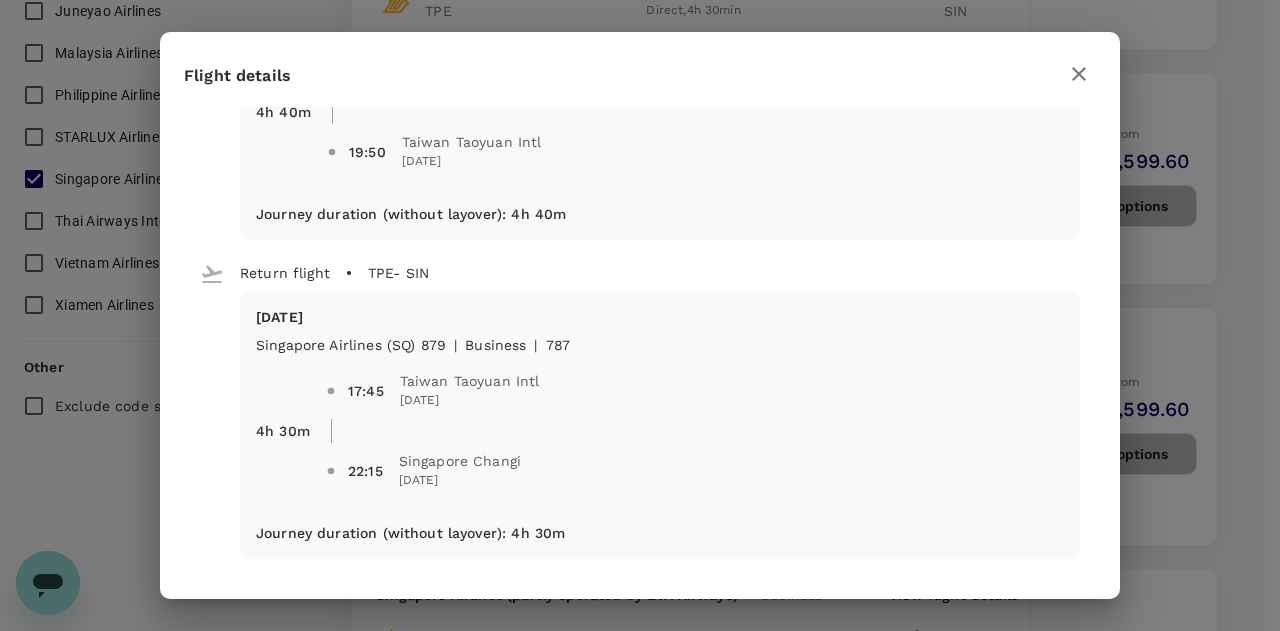 click 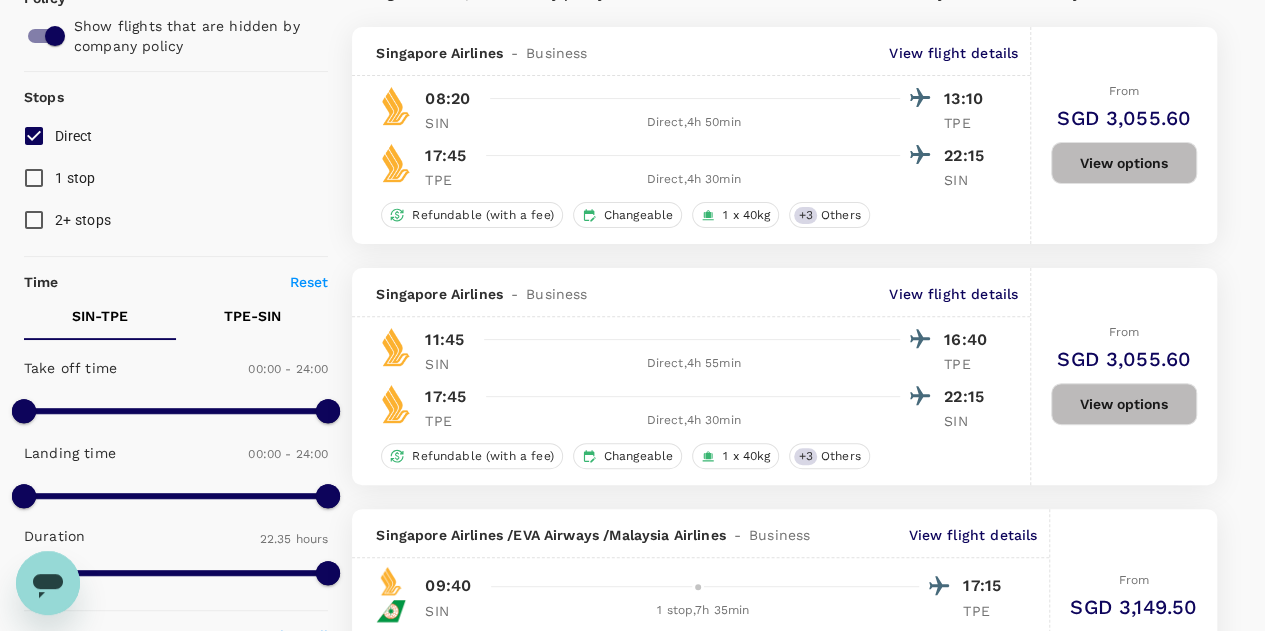 scroll, scrollTop: 0, scrollLeft: 0, axis: both 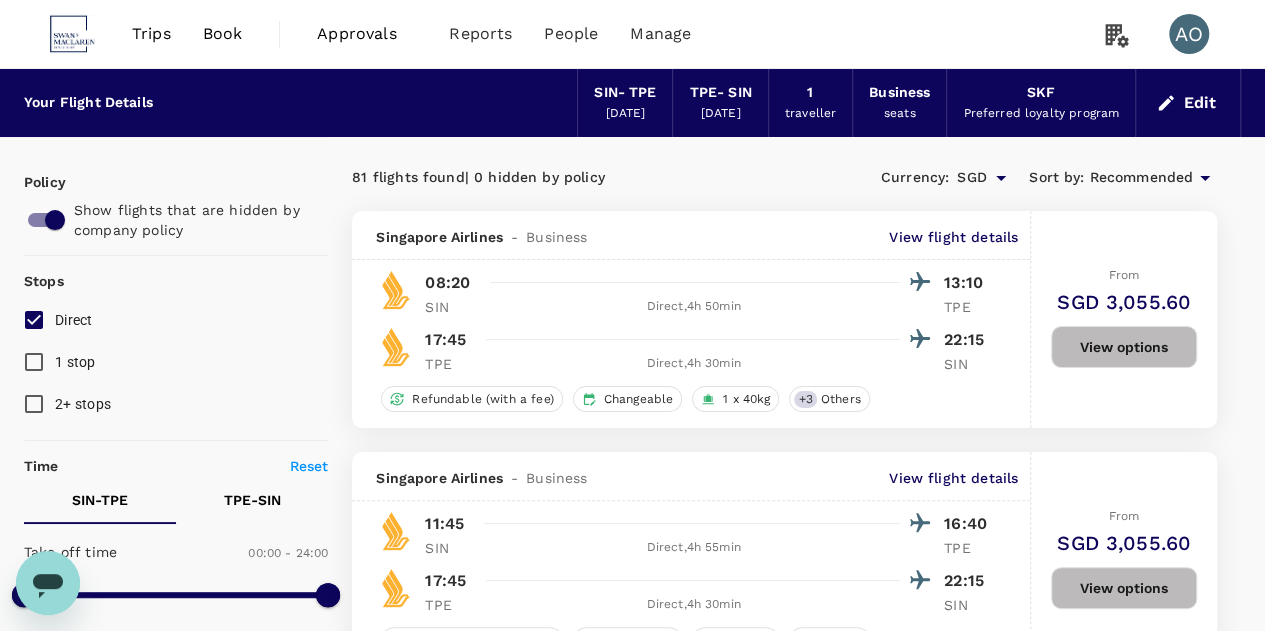 click on "Edit" at bounding box center [1188, 103] 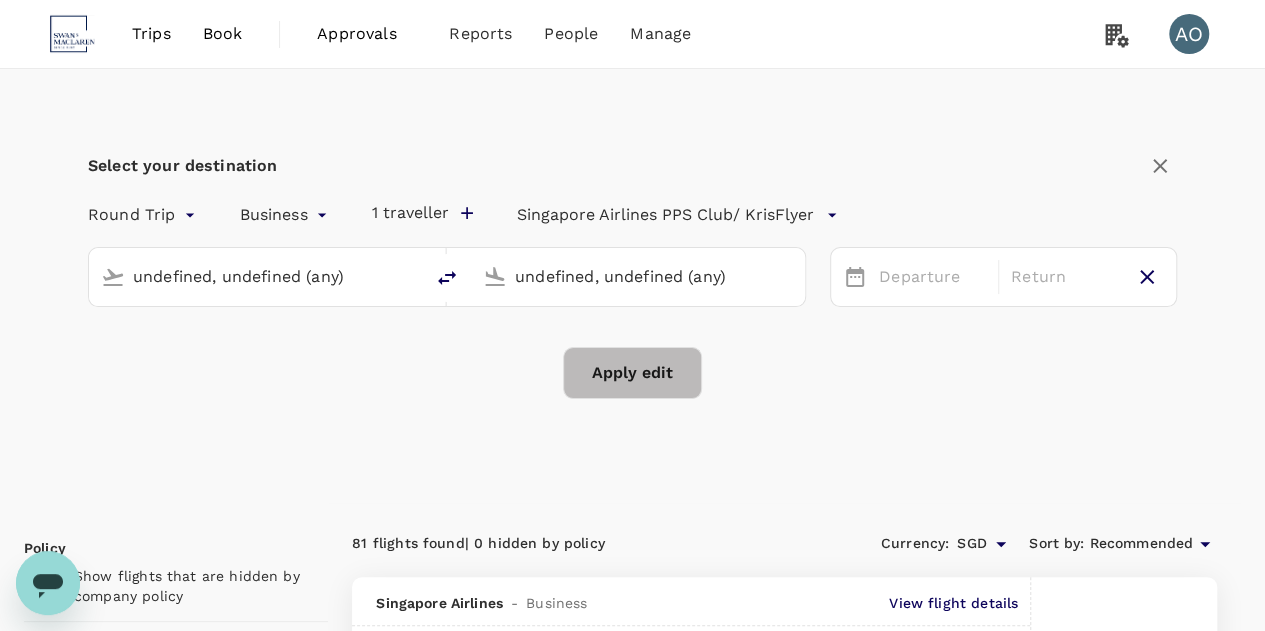 type 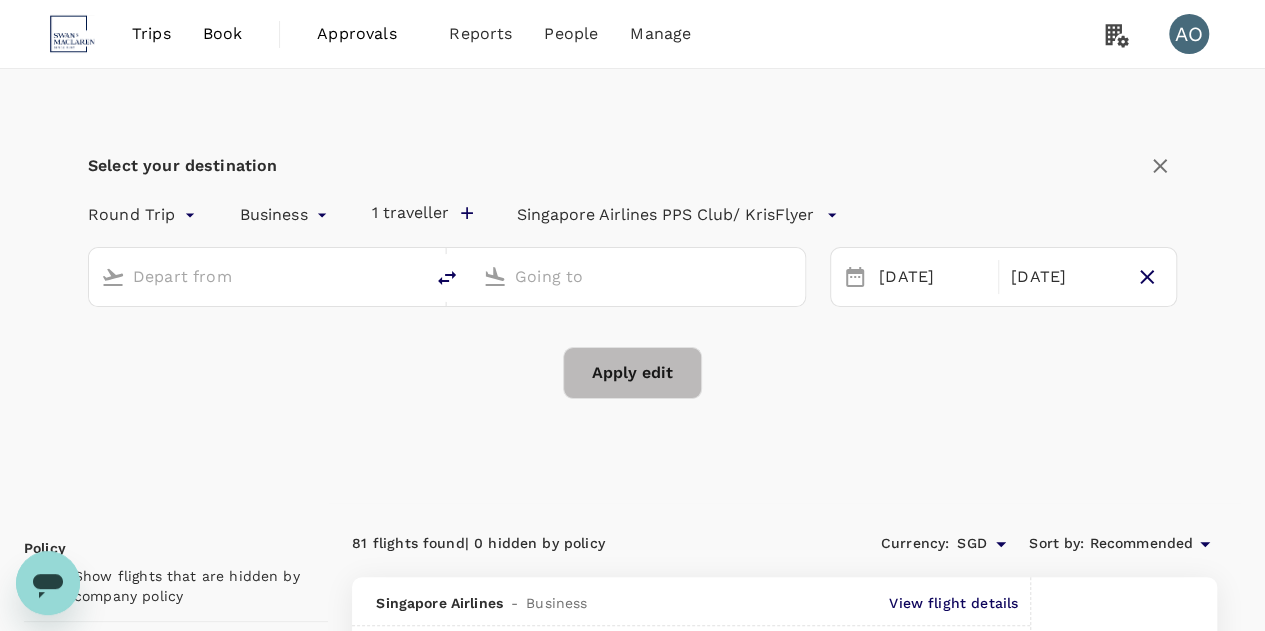 type on "Singapore Changi (SIN)" 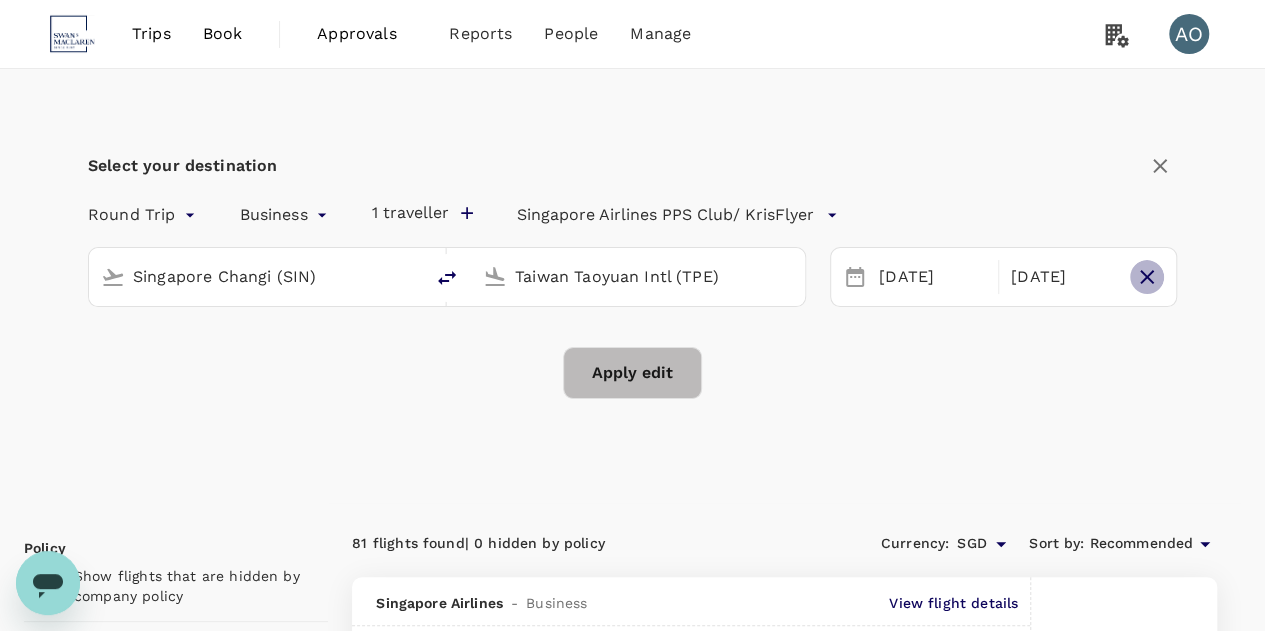 click 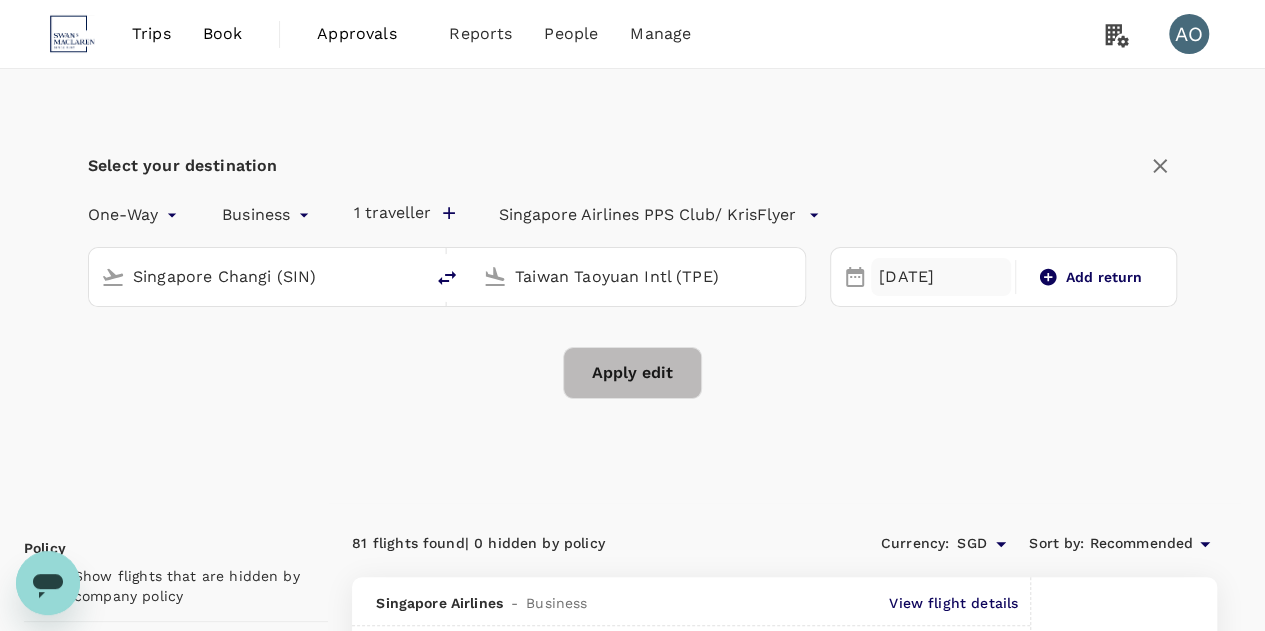 click on "[DATE]" at bounding box center (941, 277) 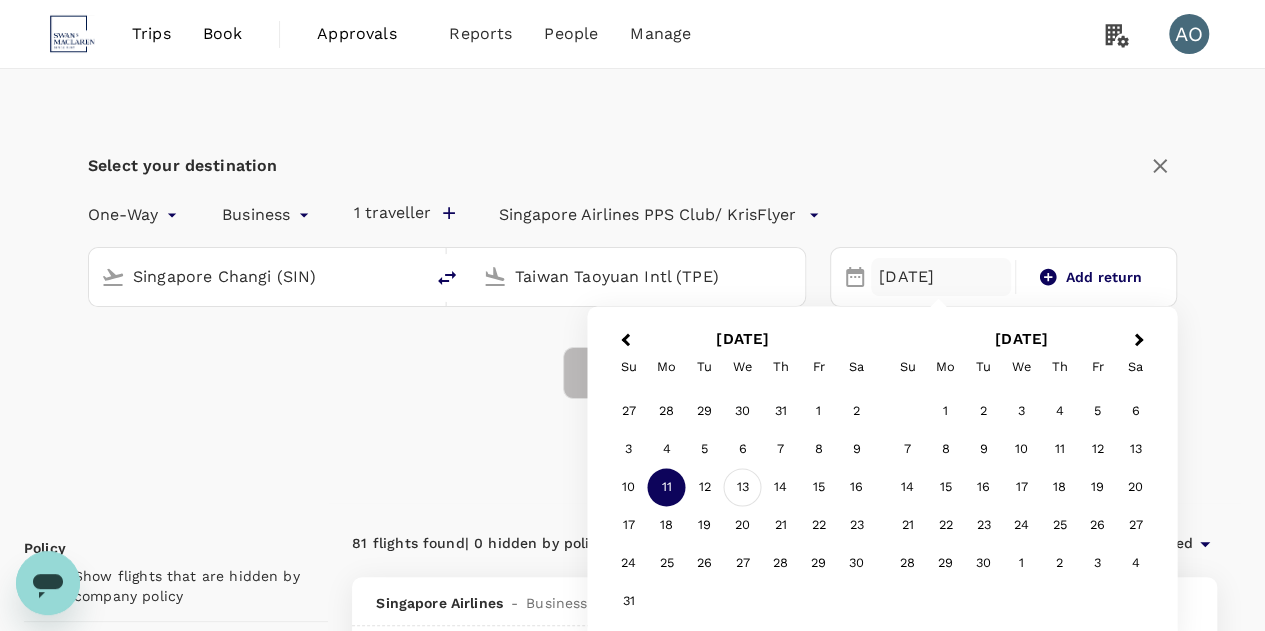 click on "13" at bounding box center (743, 488) 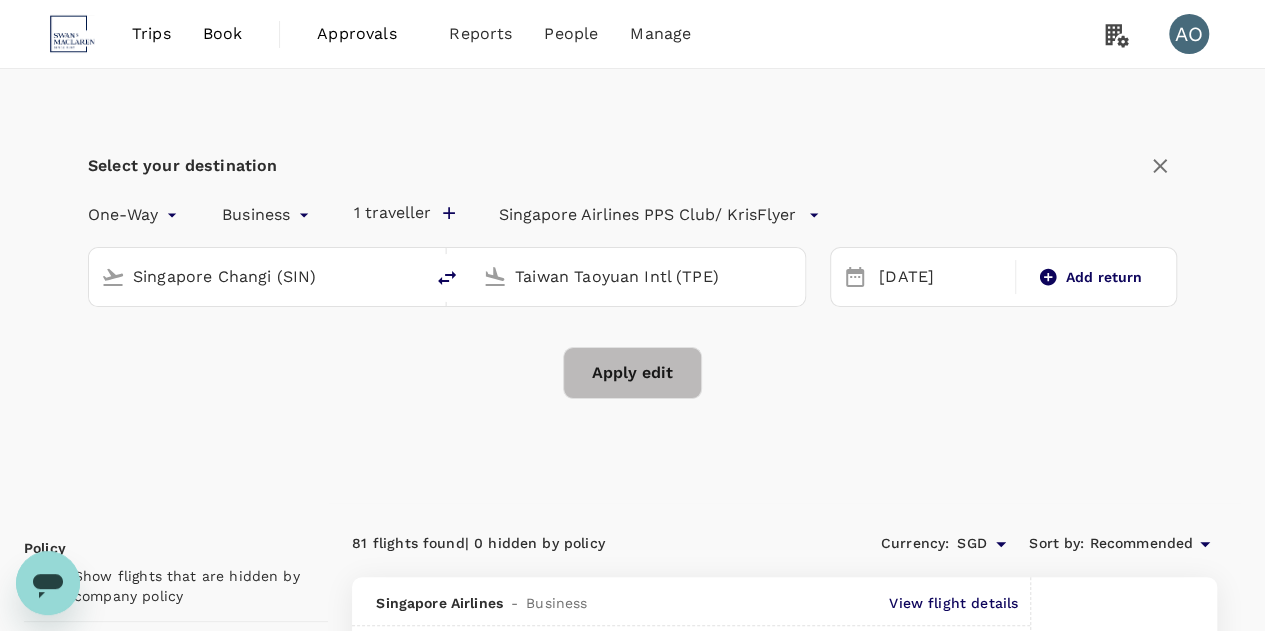 click at bounding box center (447, 278) 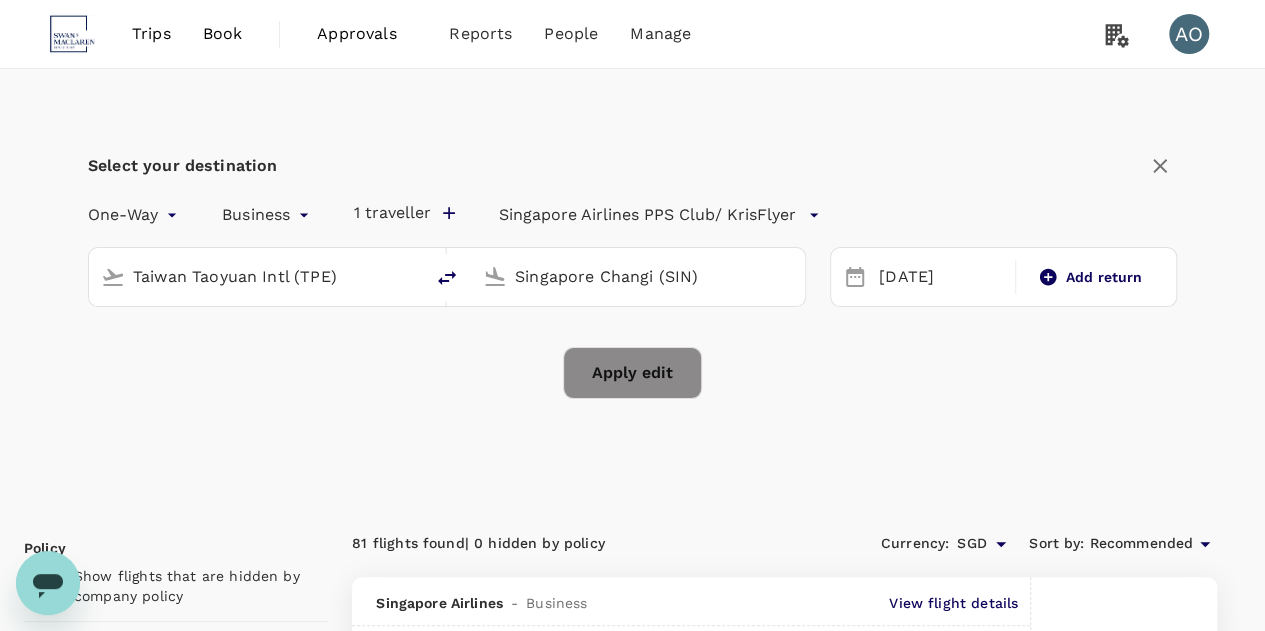 click on "Apply edit" at bounding box center (632, 373) 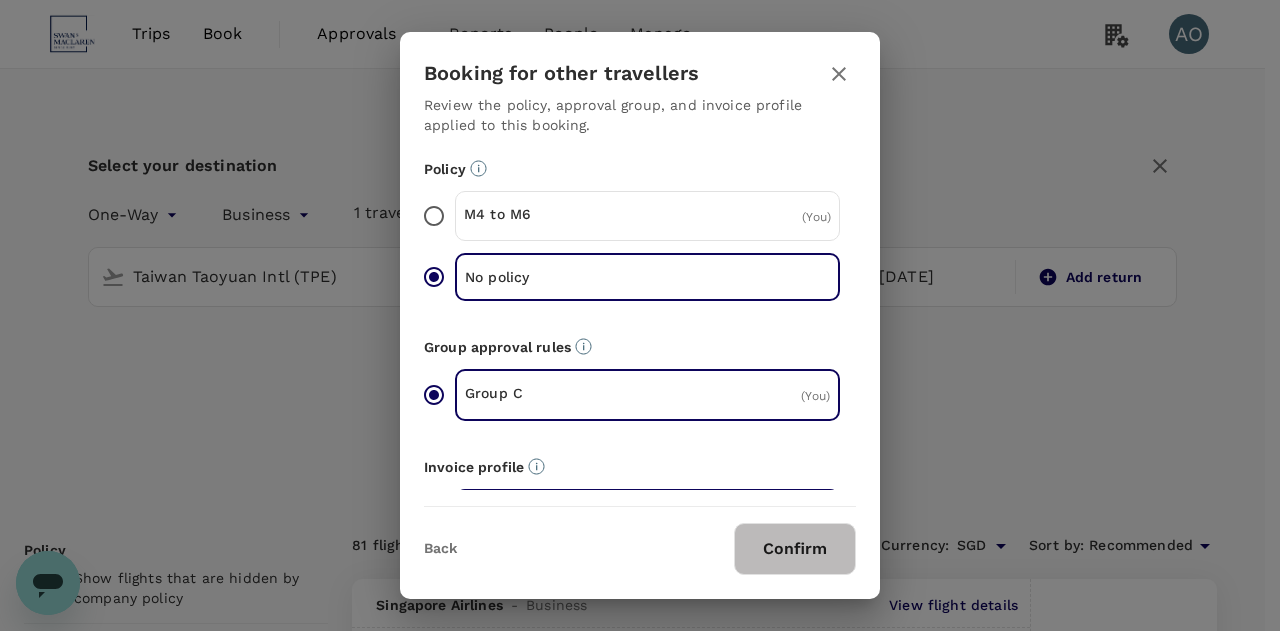 drag, startPoint x: 784, startPoint y: 556, endPoint x: 548, endPoint y: 483, distance: 247.03238 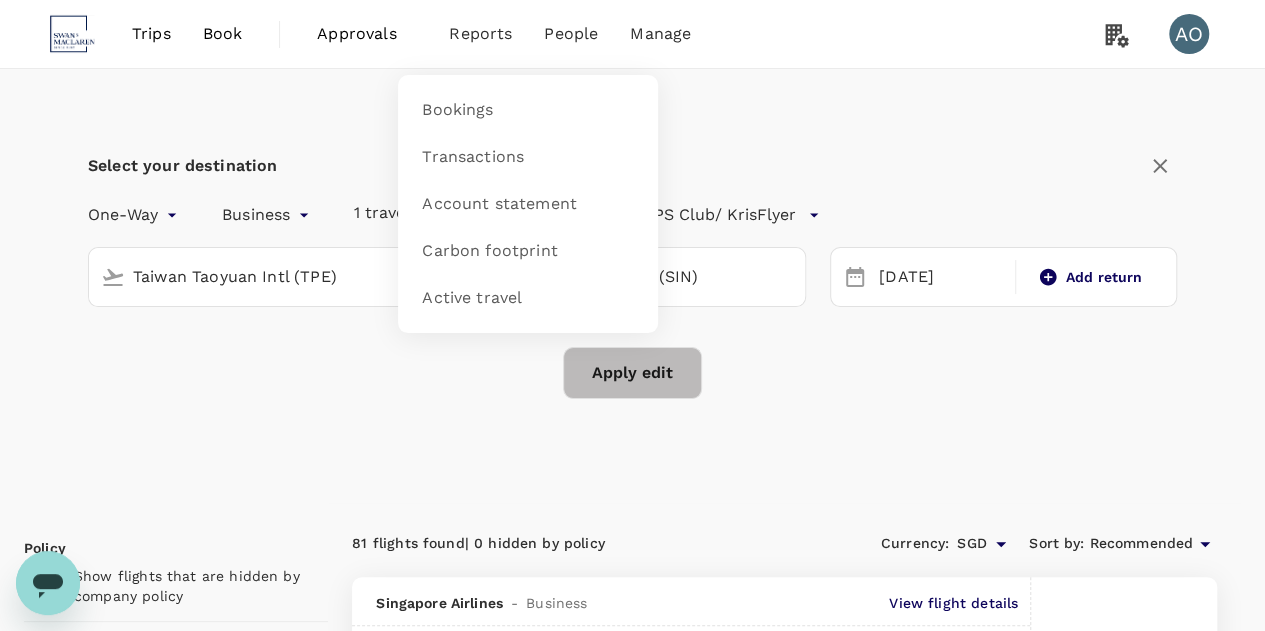 checkbox on "false" 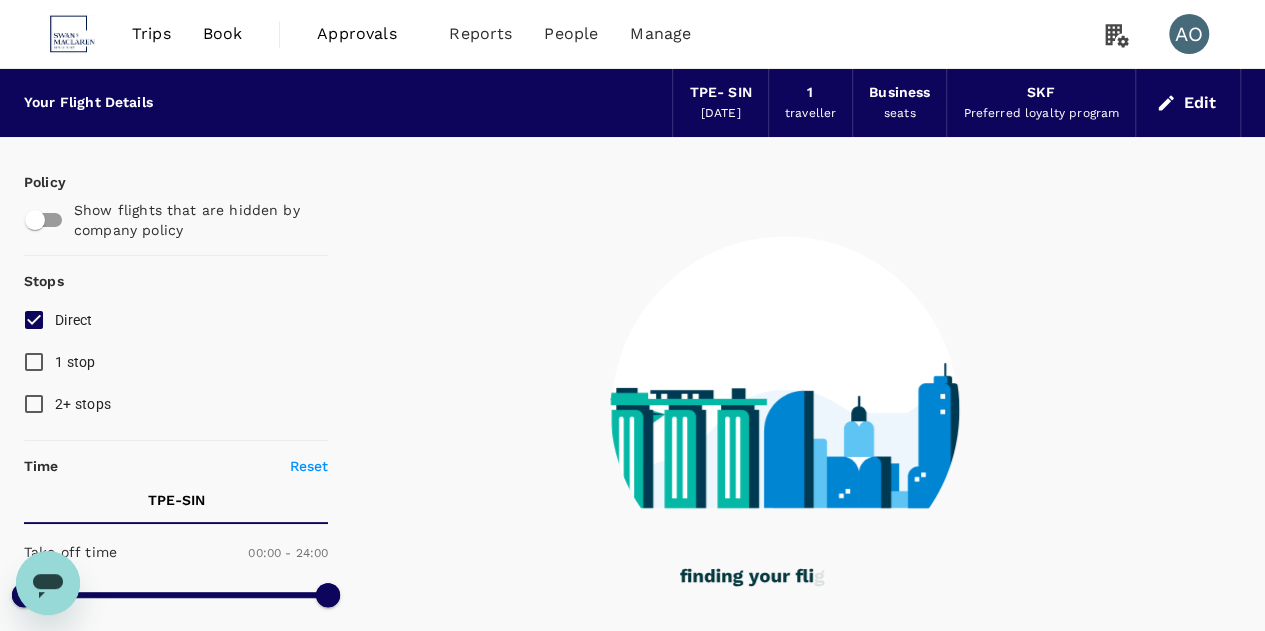 click at bounding box center [35, 220] 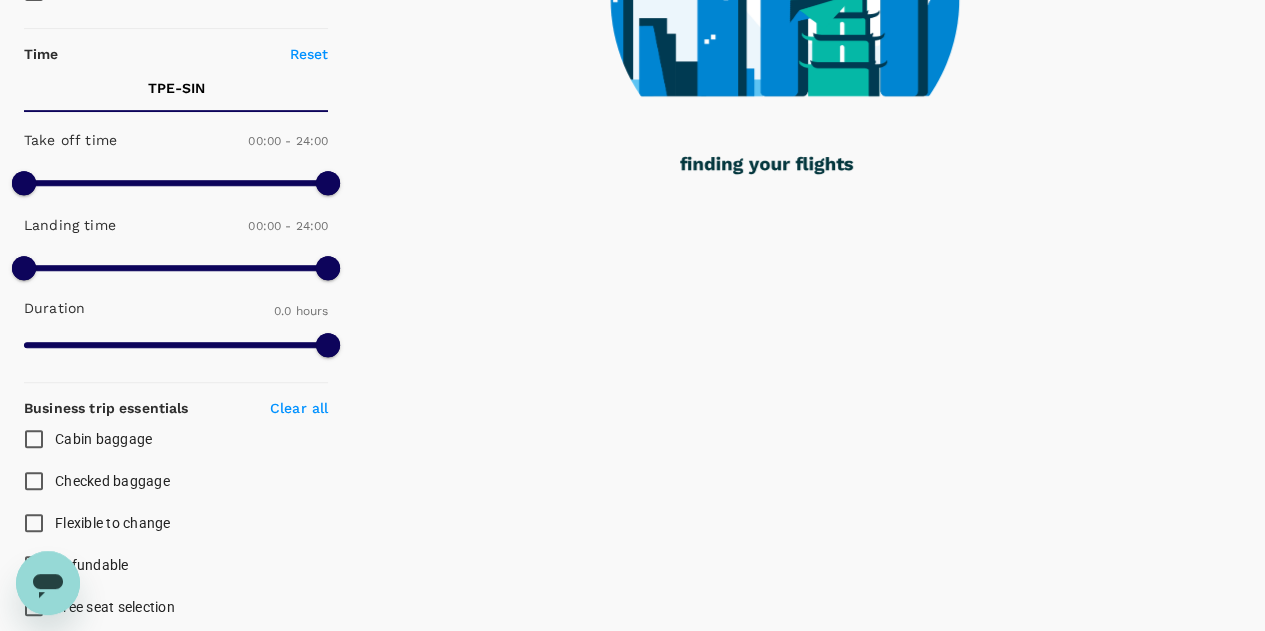 scroll, scrollTop: 105, scrollLeft: 0, axis: vertical 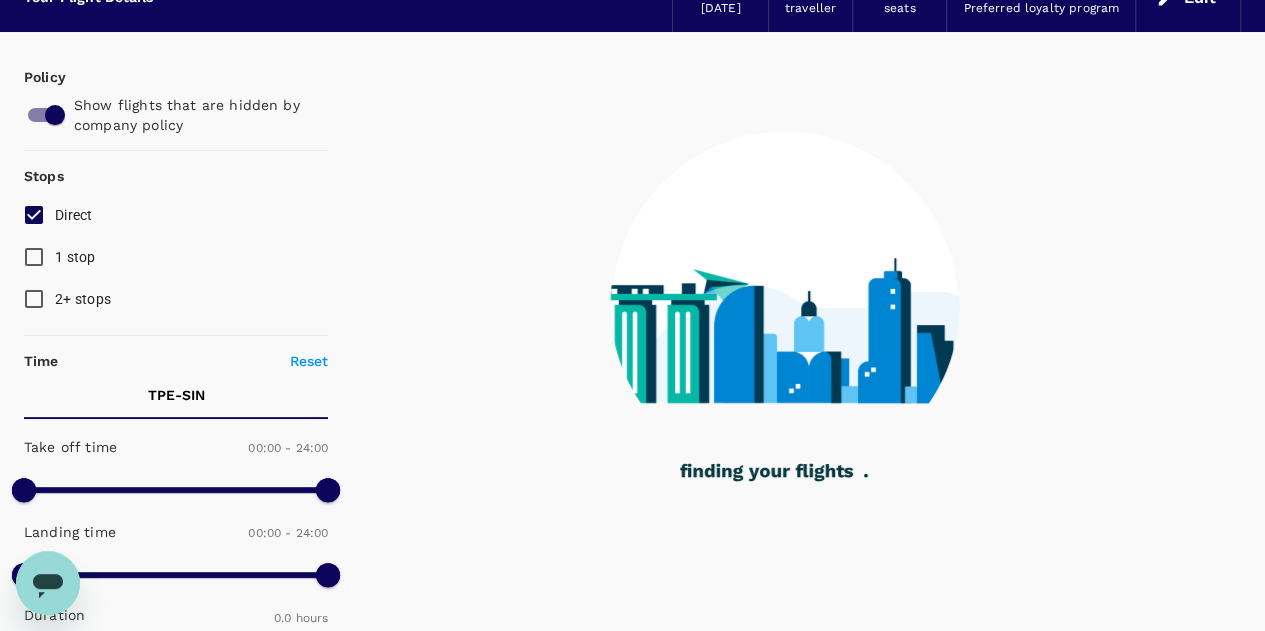 type on "1365" 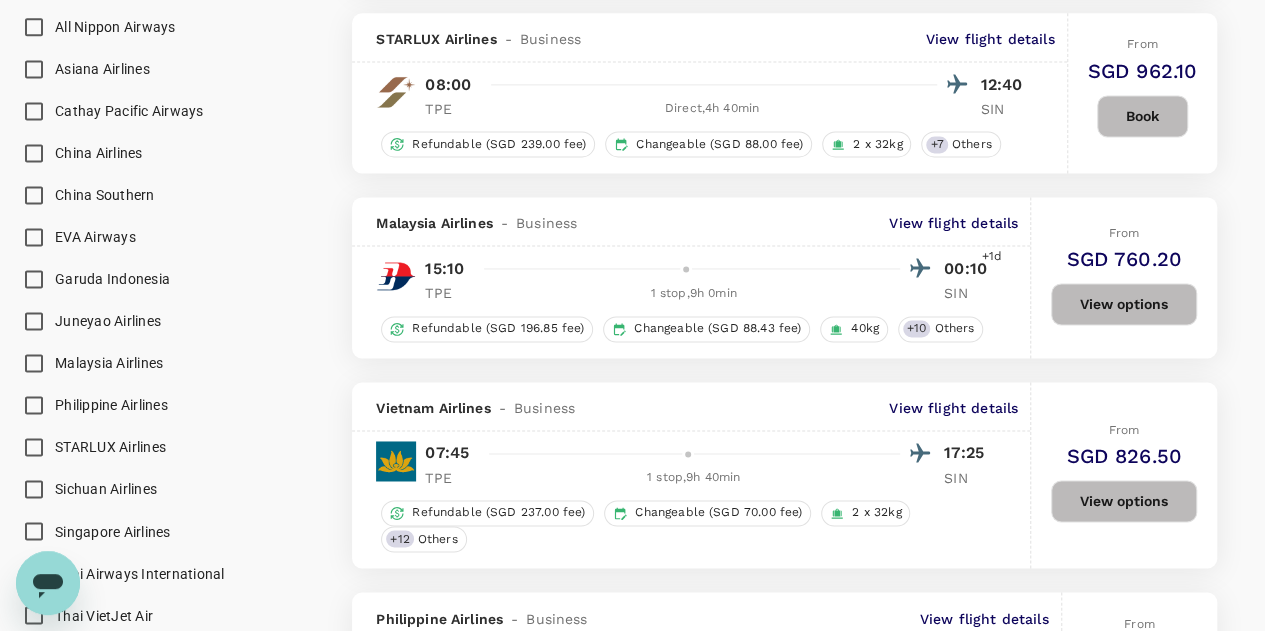 scroll, scrollTop: 1405, scrollLeft: 0, axis: vertical 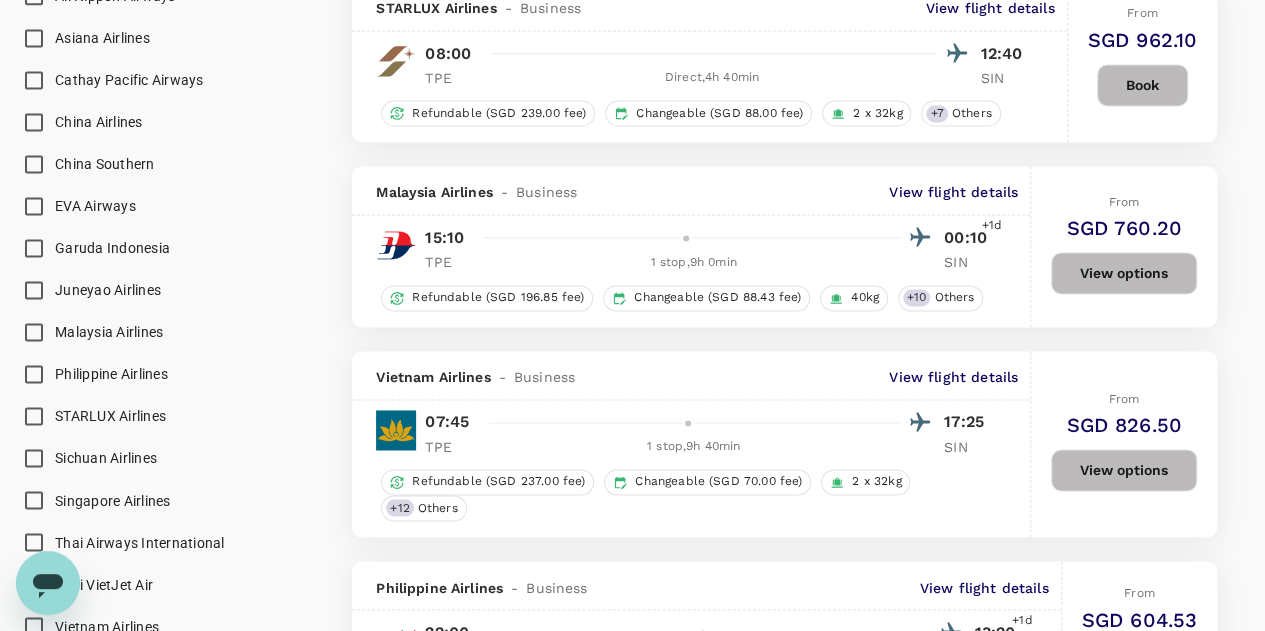 click on "Singapore Airlines" at bounding box center (113, 500) 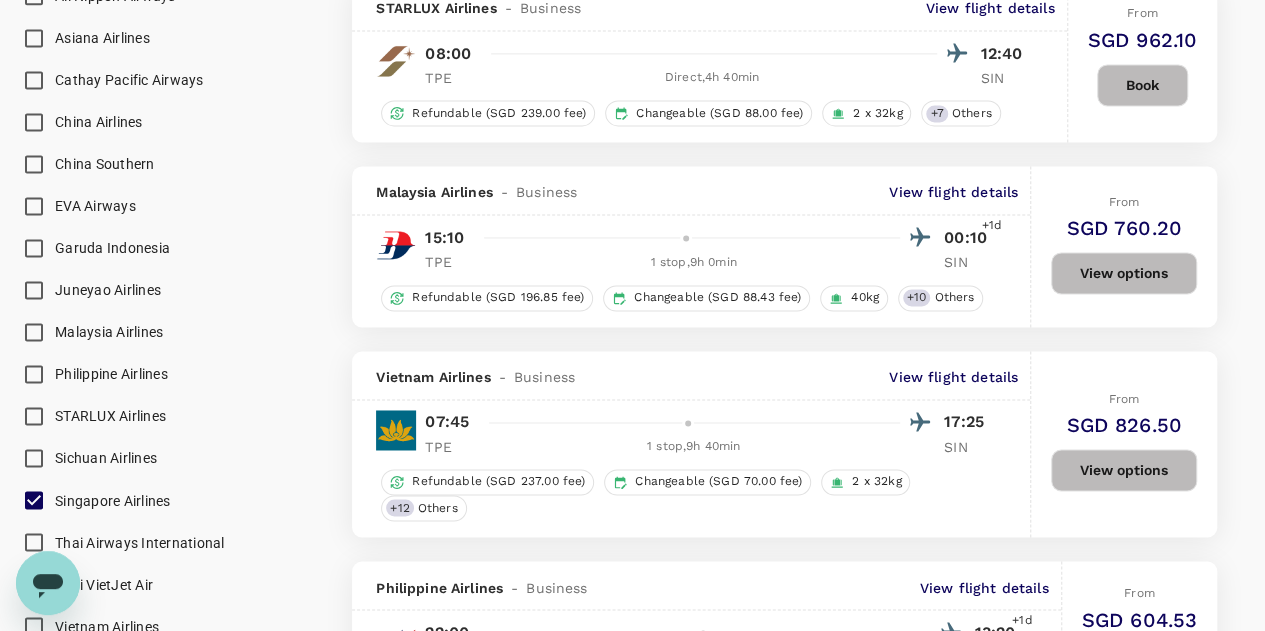 checkbox on "false" 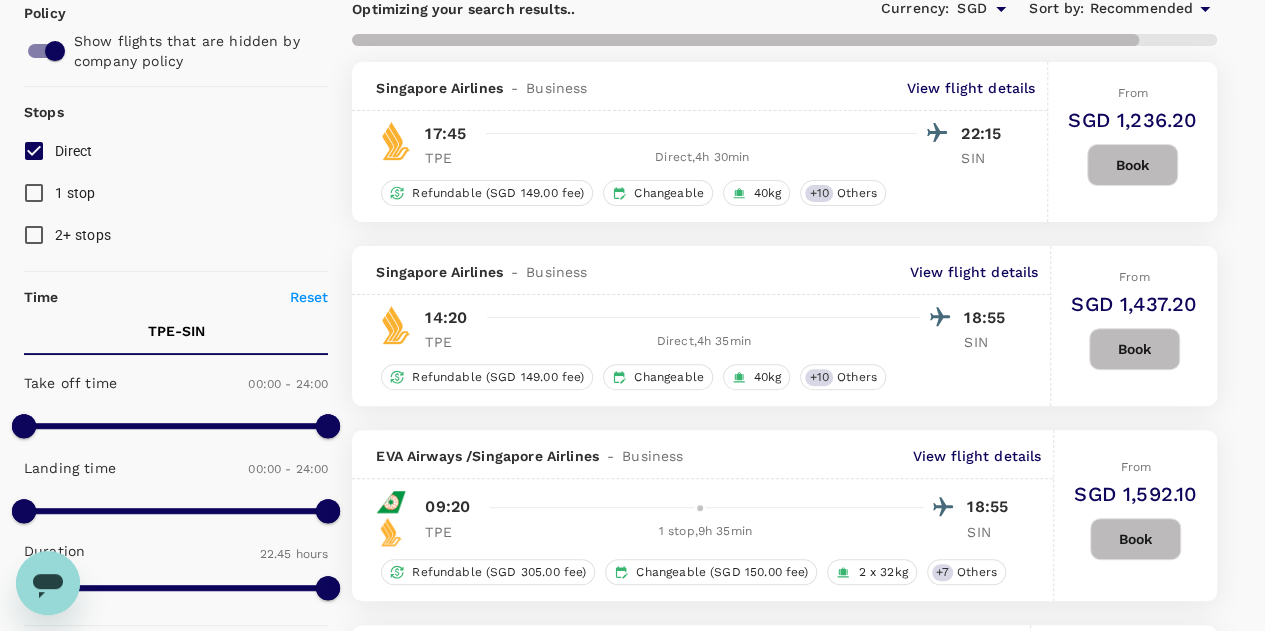 scroll, scrollTop: 200, scrollLeft: 0, axis: vertical 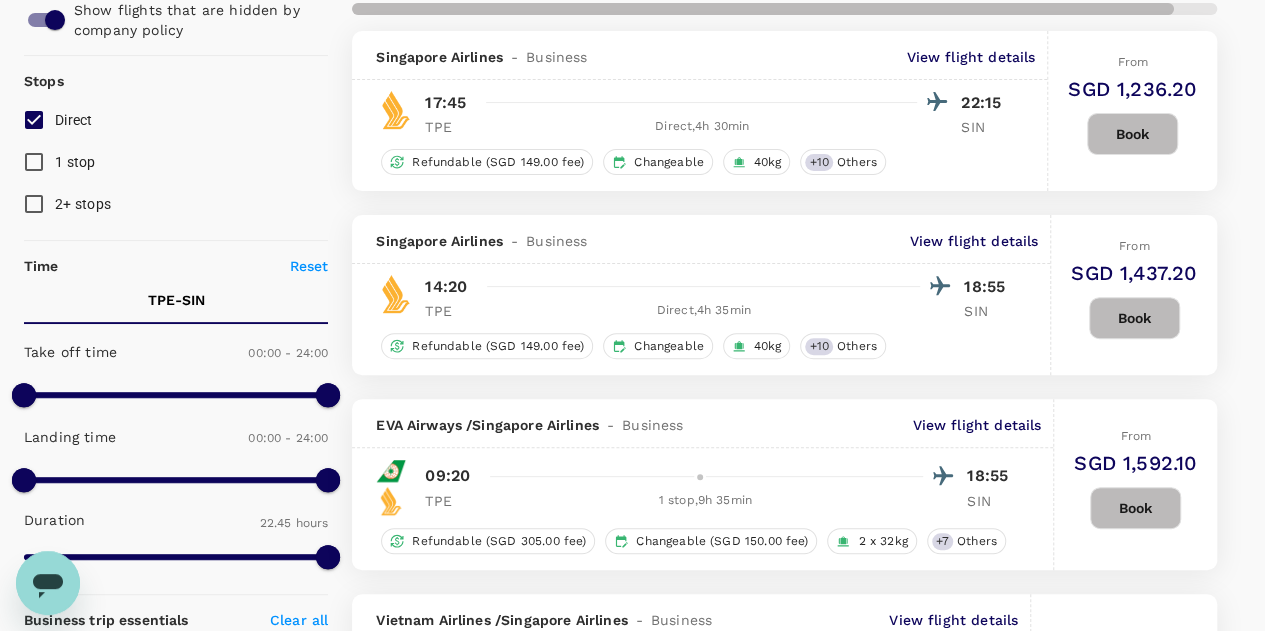 click on "View flight details" at bounding box center [973, 241] 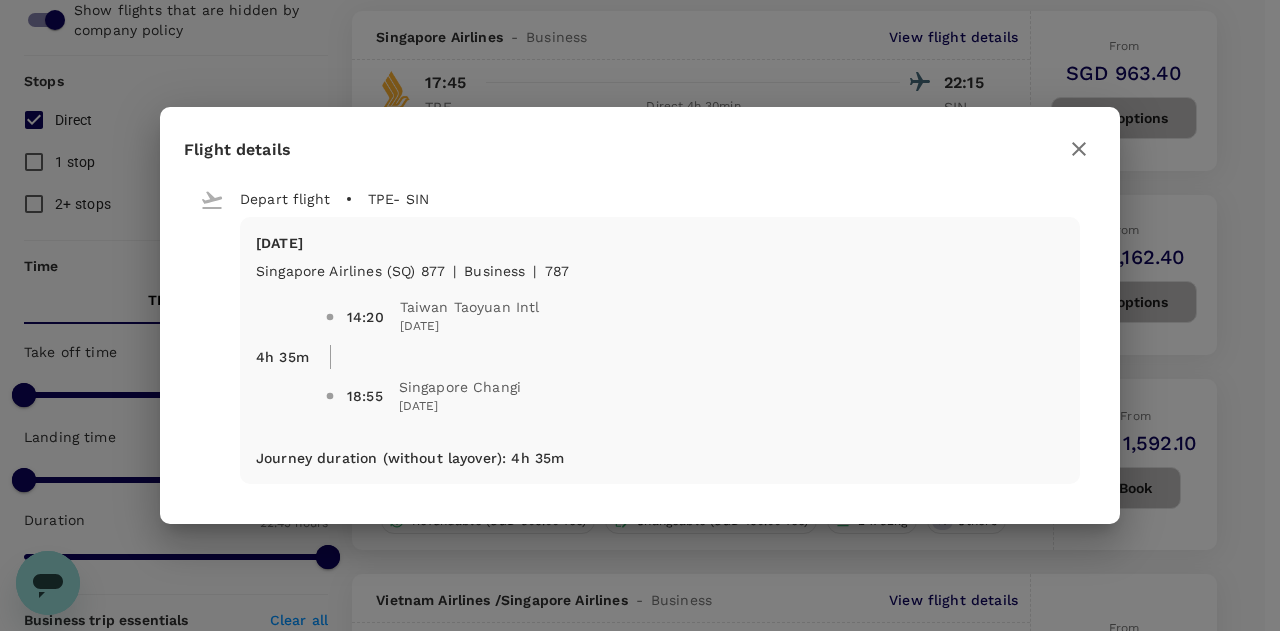 click 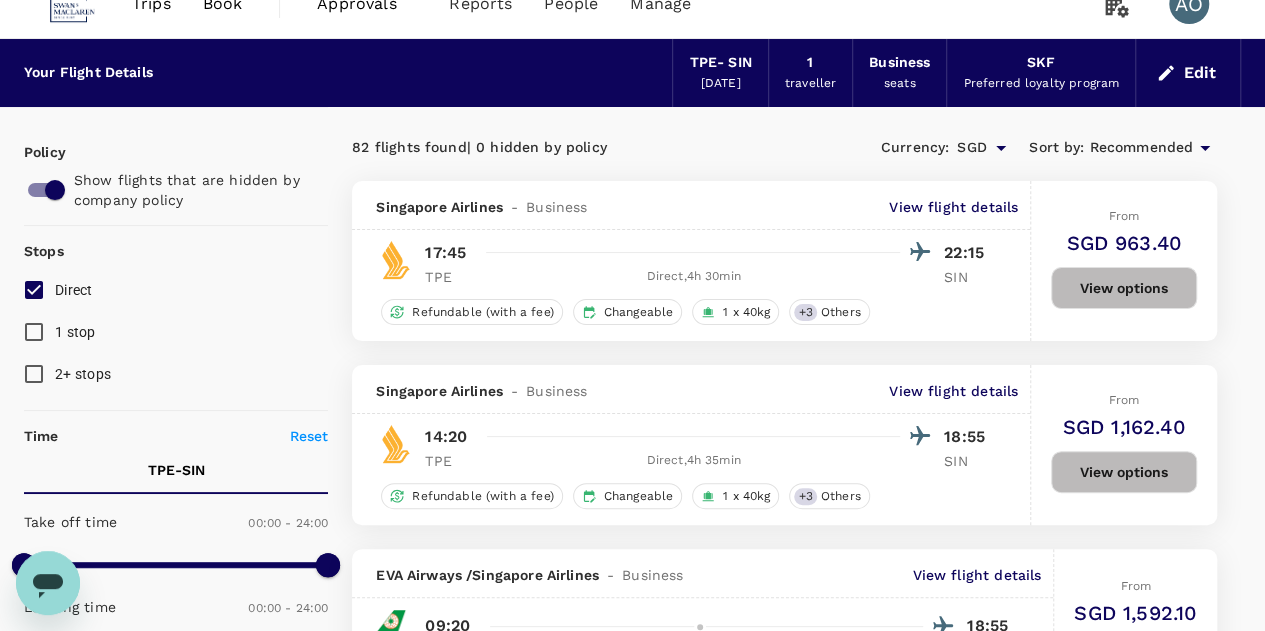 scroll, scrollTop: 0, scrollLeft: 0, axis: both 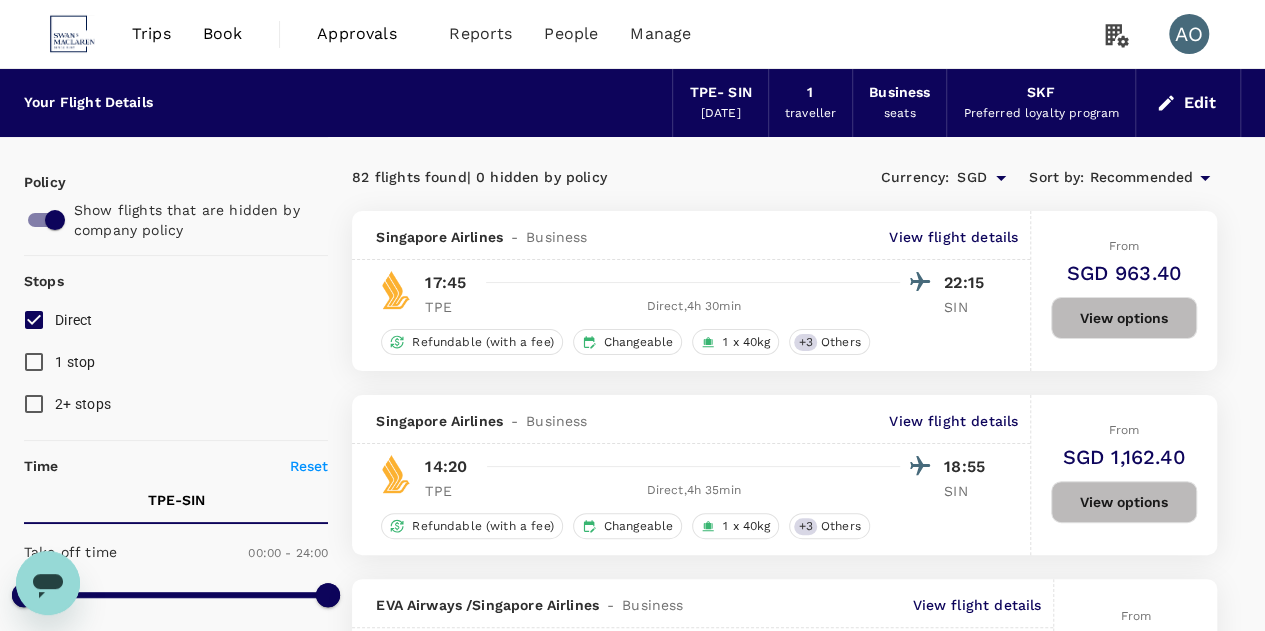 click on "Book" at bounding box center [223, 34] 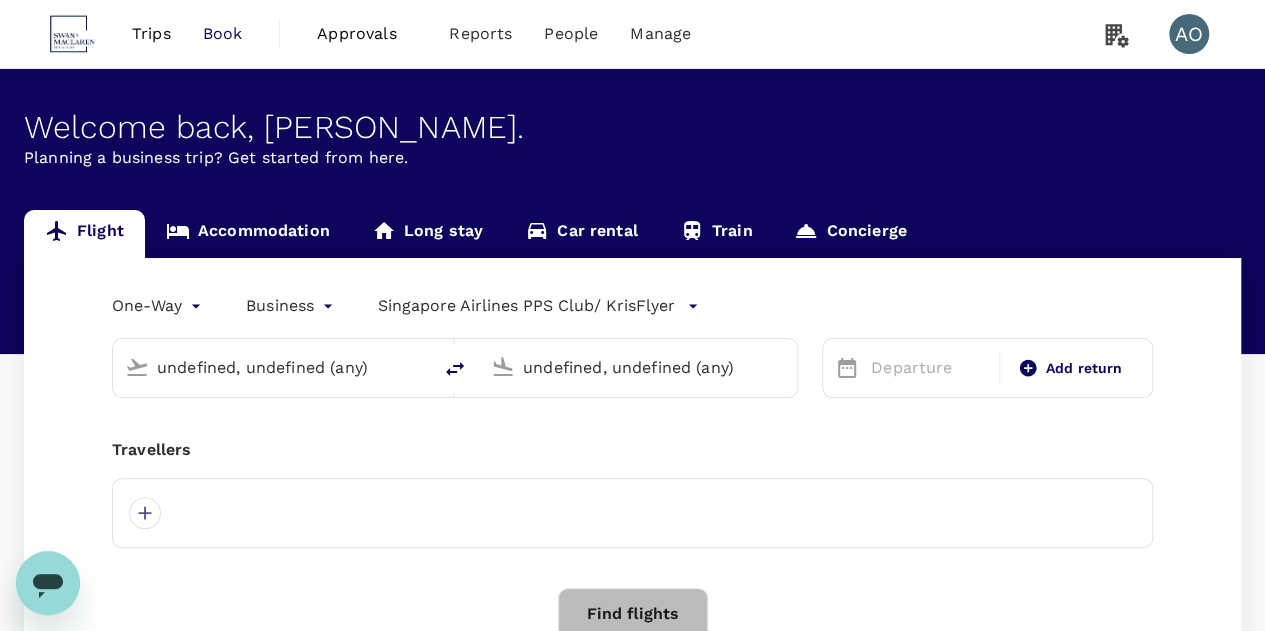 type 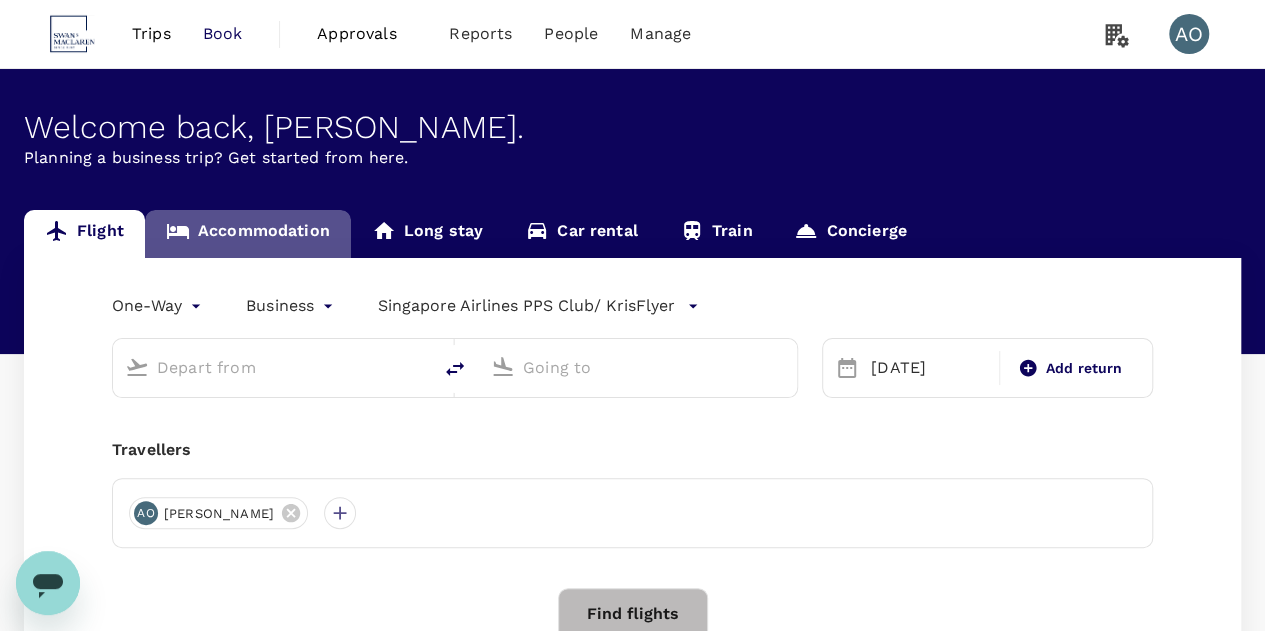 click on "Accommodation" at bounding box center [248, 234] 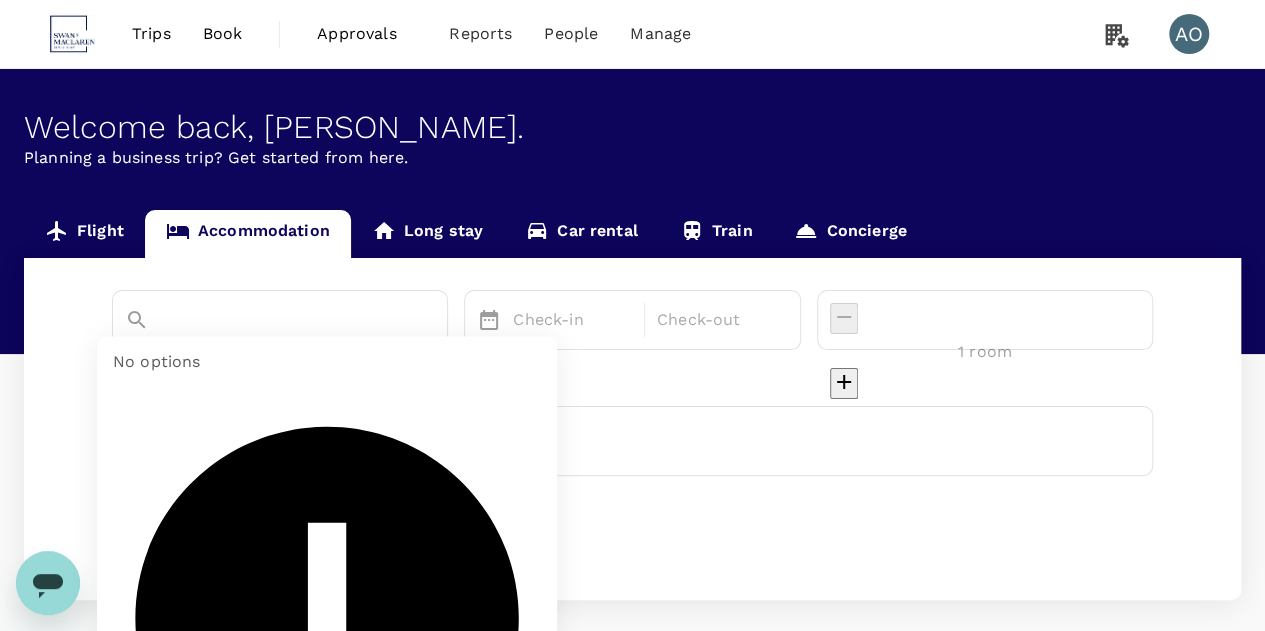 click at bounding box center (252, 354) 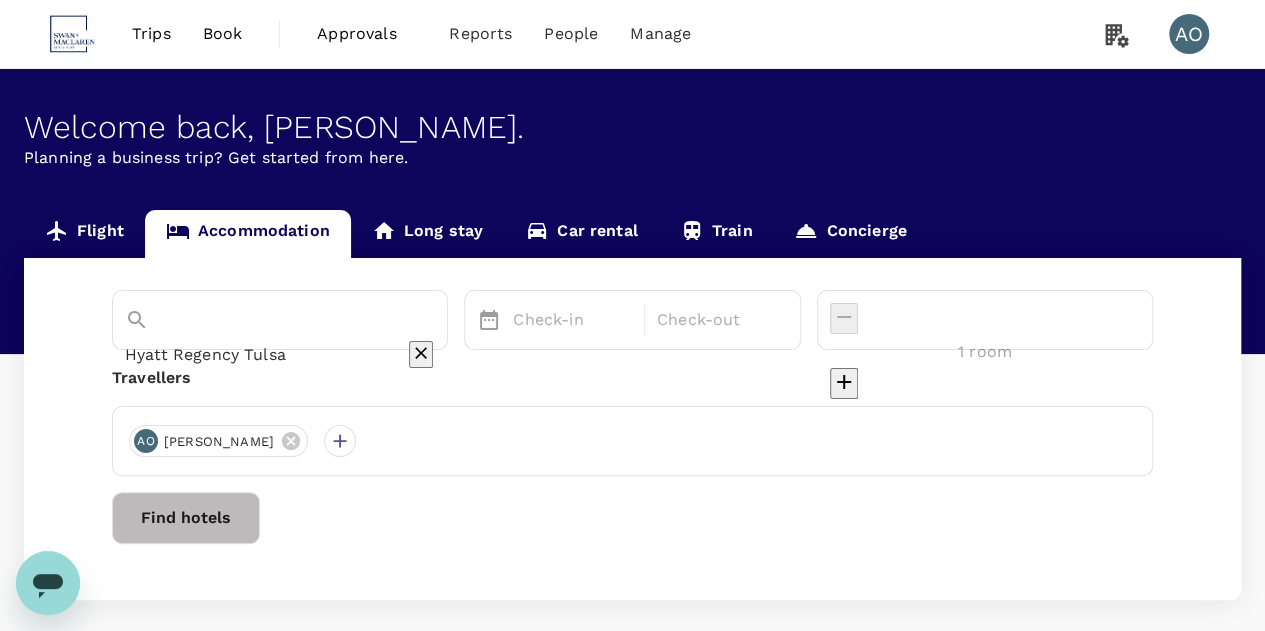 type on "Hyatt Regency Tulsa" 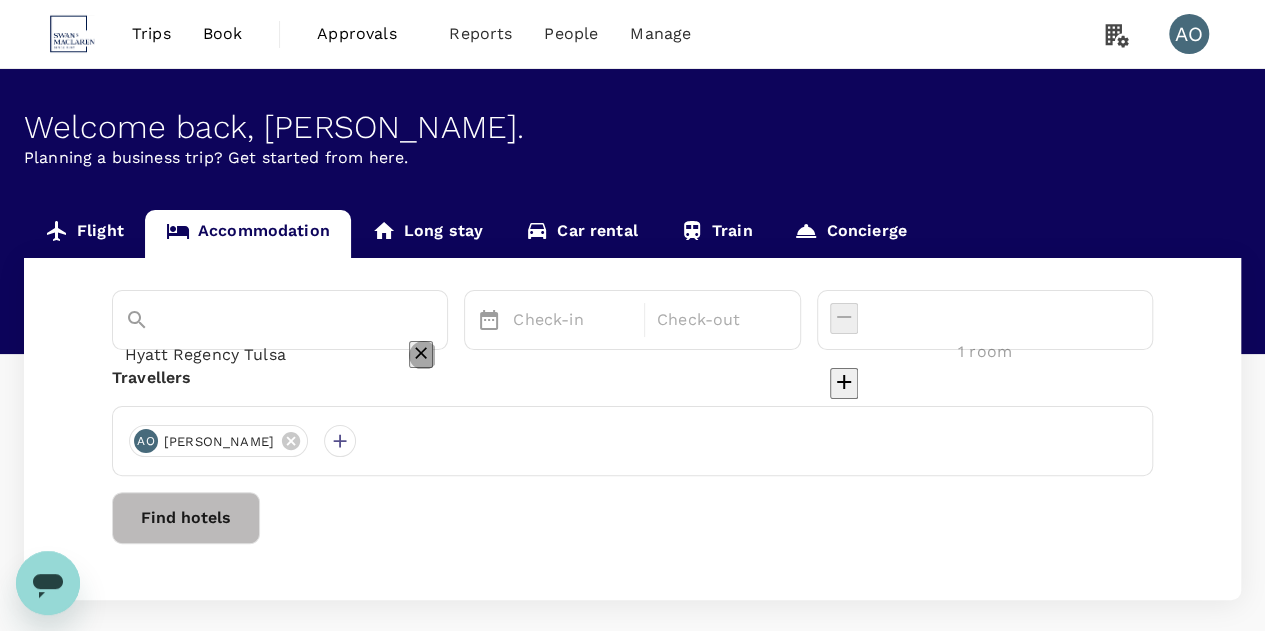 click 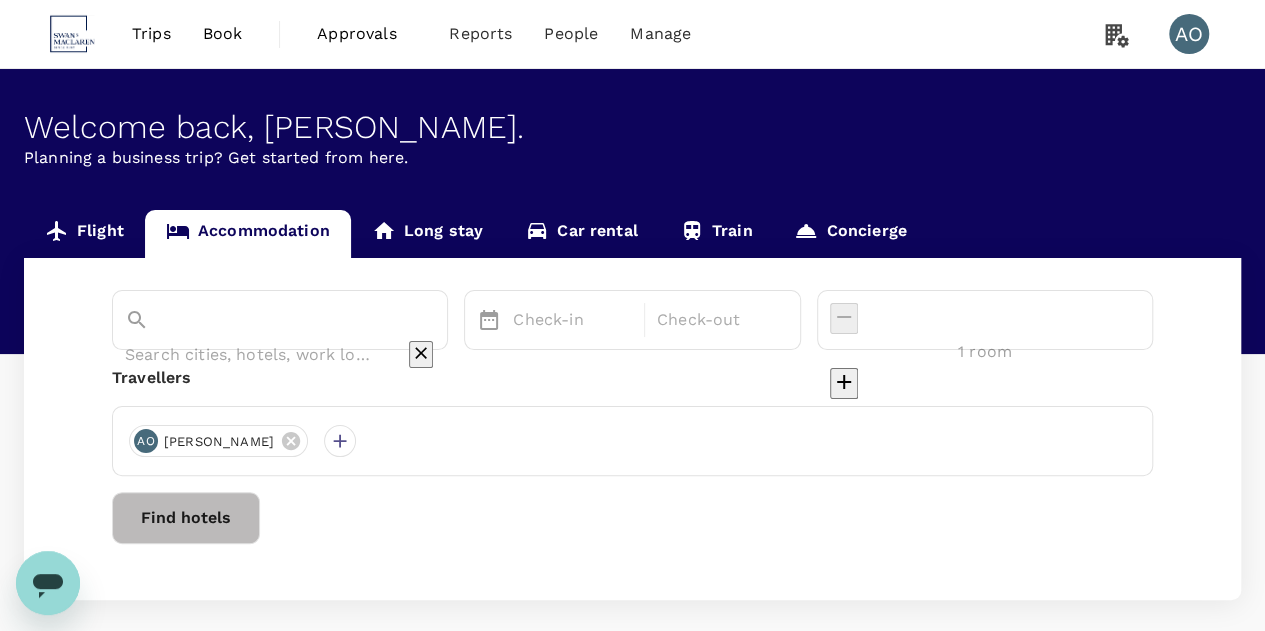 click 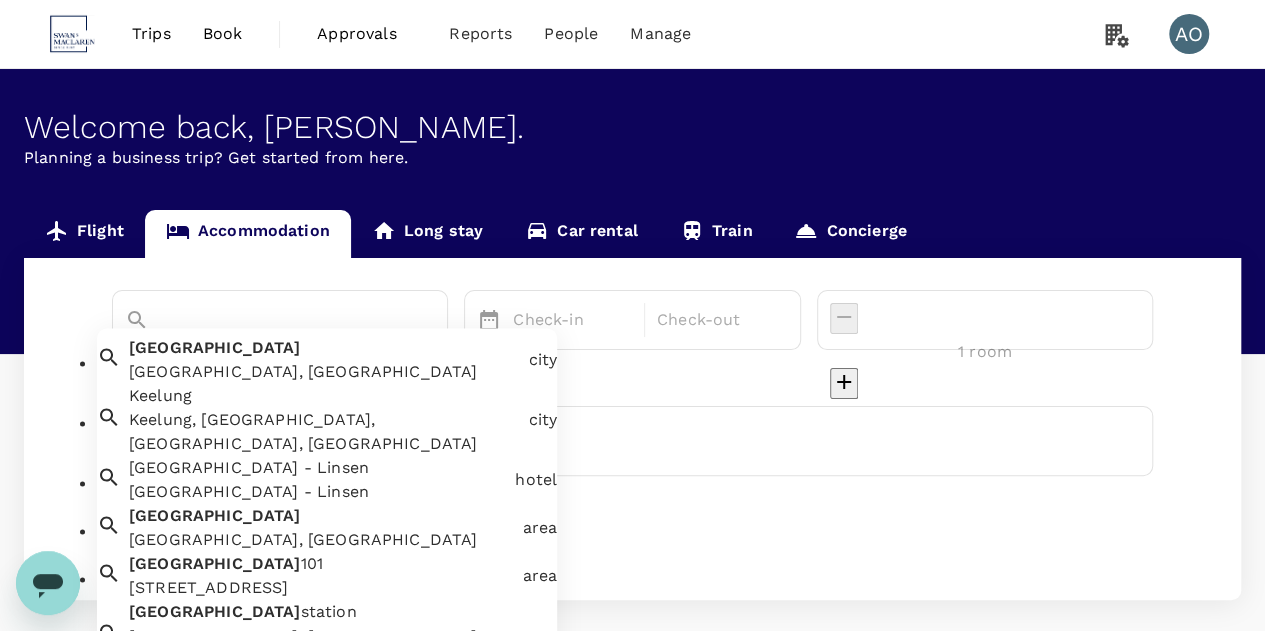 click on "[GEOGRAPHIC_DATA], [GEOGRAPHIC_DATA]" at bounding box center [320, 357] 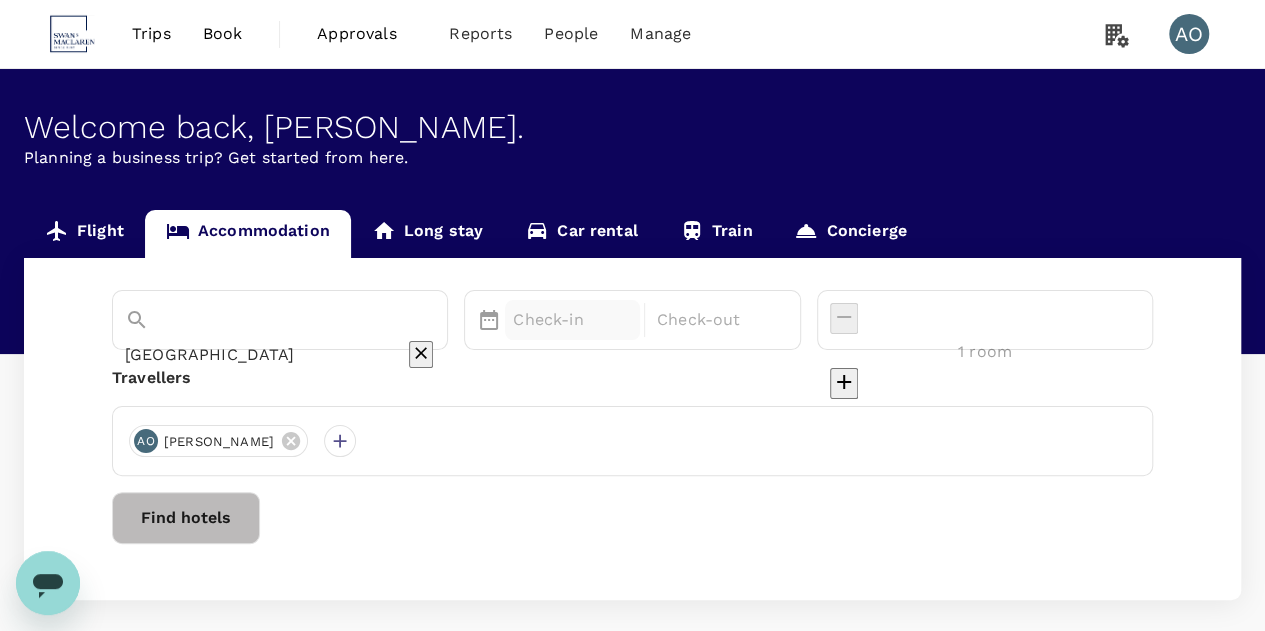 type on "[GEOGRAPHIC_DATA]" 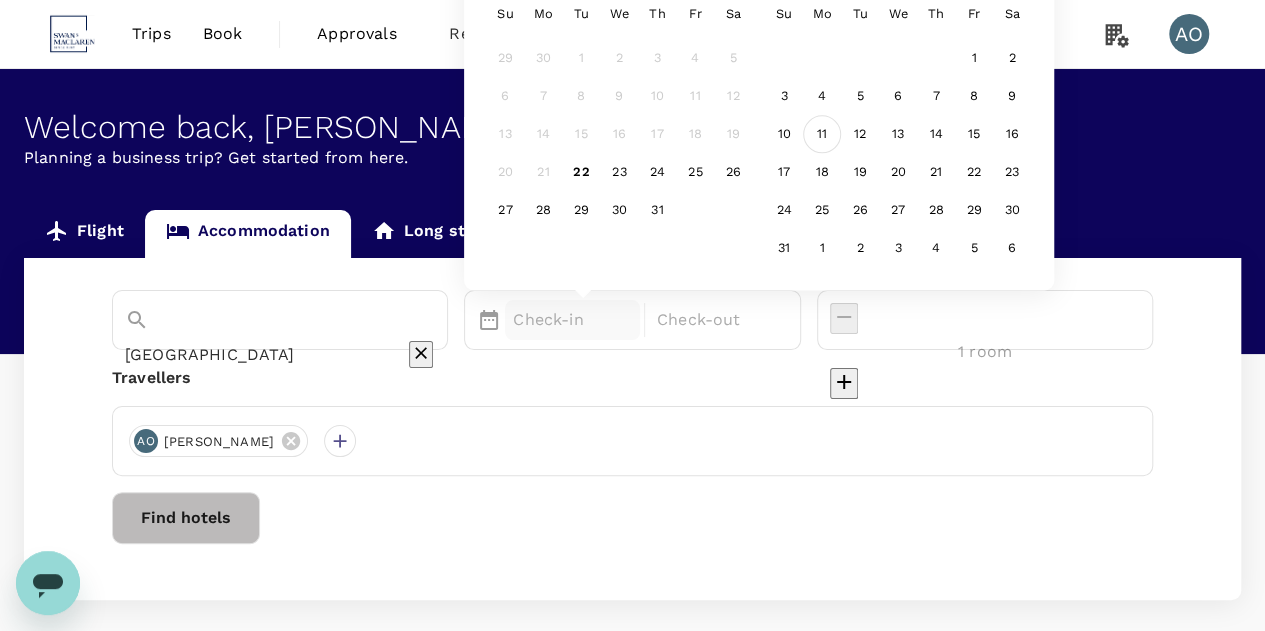click on "11" at bounding box center (823, 135) 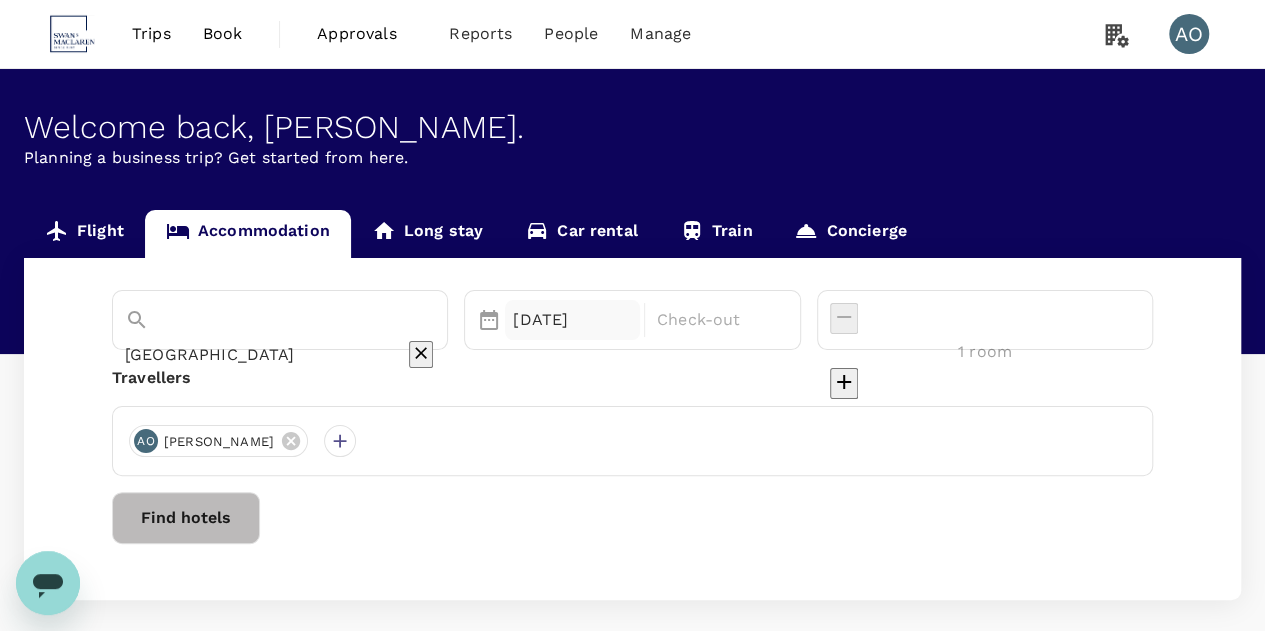 click on "[DATE]" at bounding box center [572, 320] 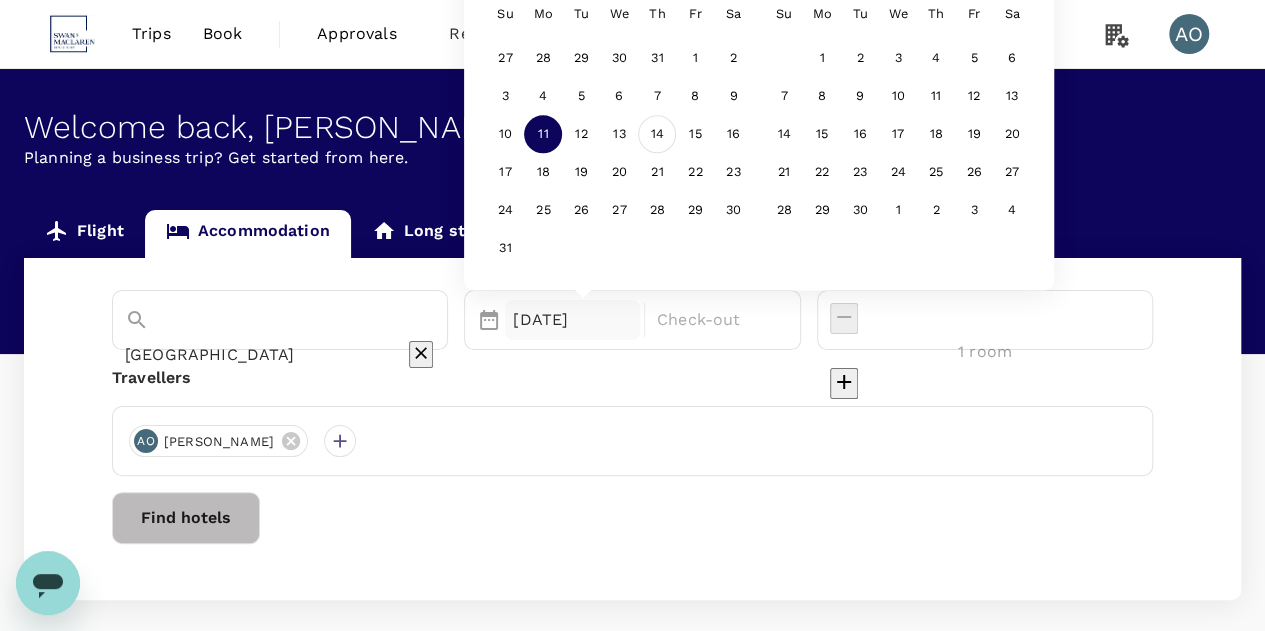 click on "14" at bounding box center (658, 135) 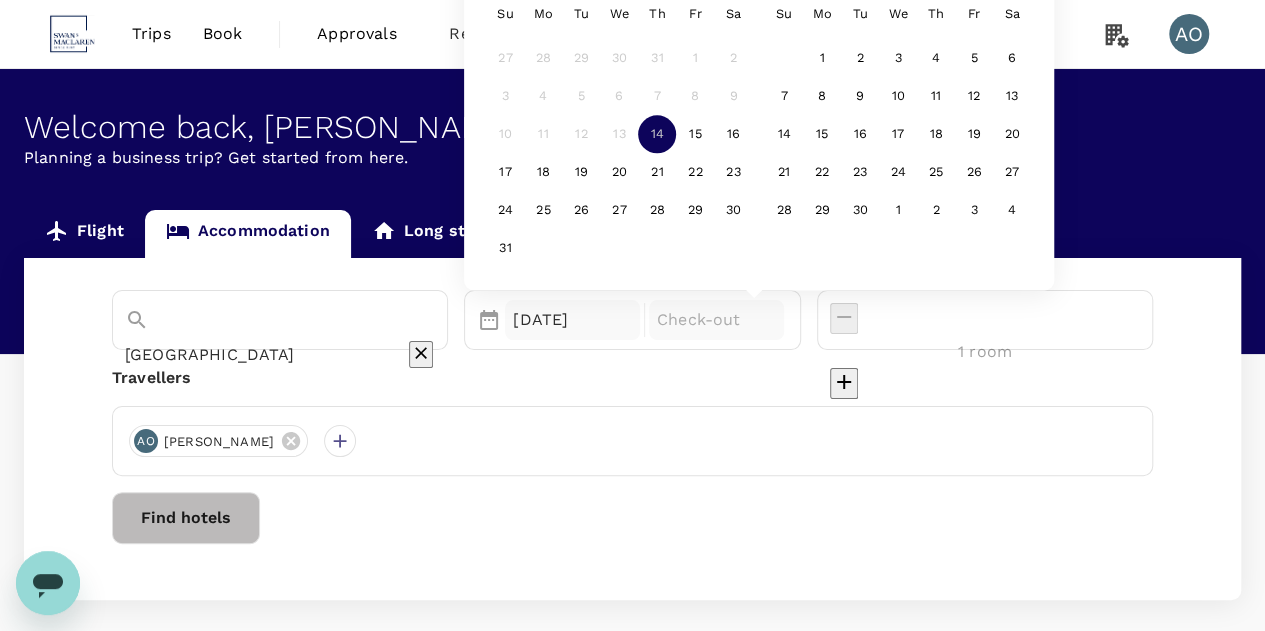 click on "[DATE]" at bounding box center [572, 320] 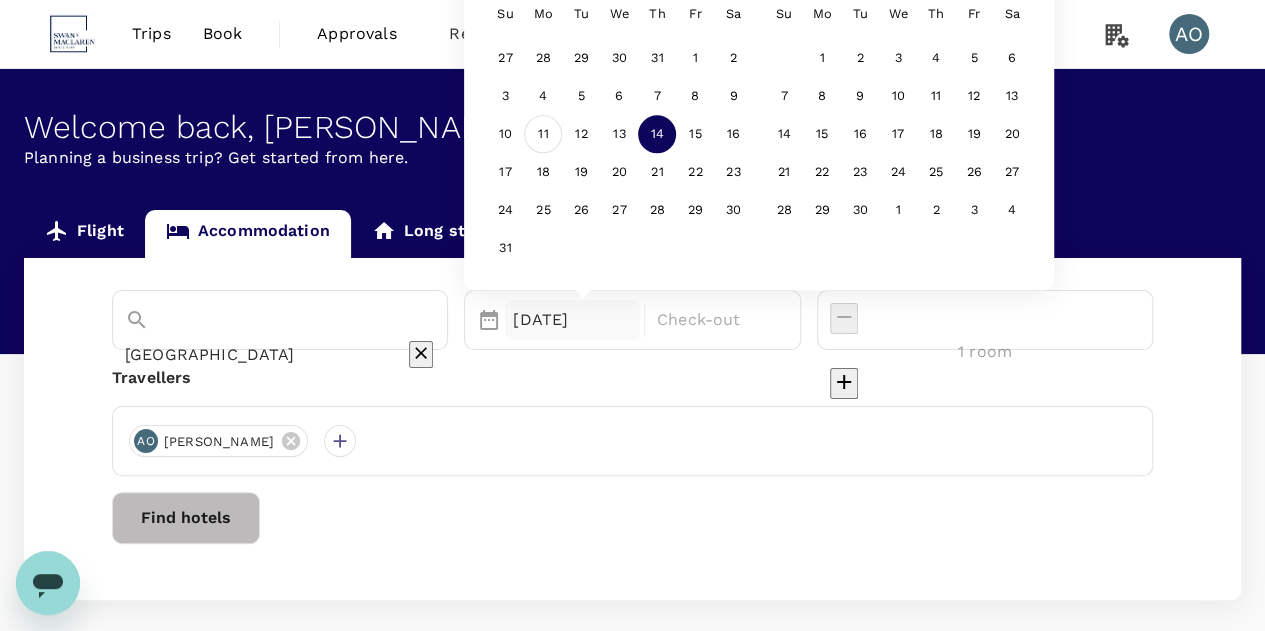 click on "11" at bounding box center [544, 135] 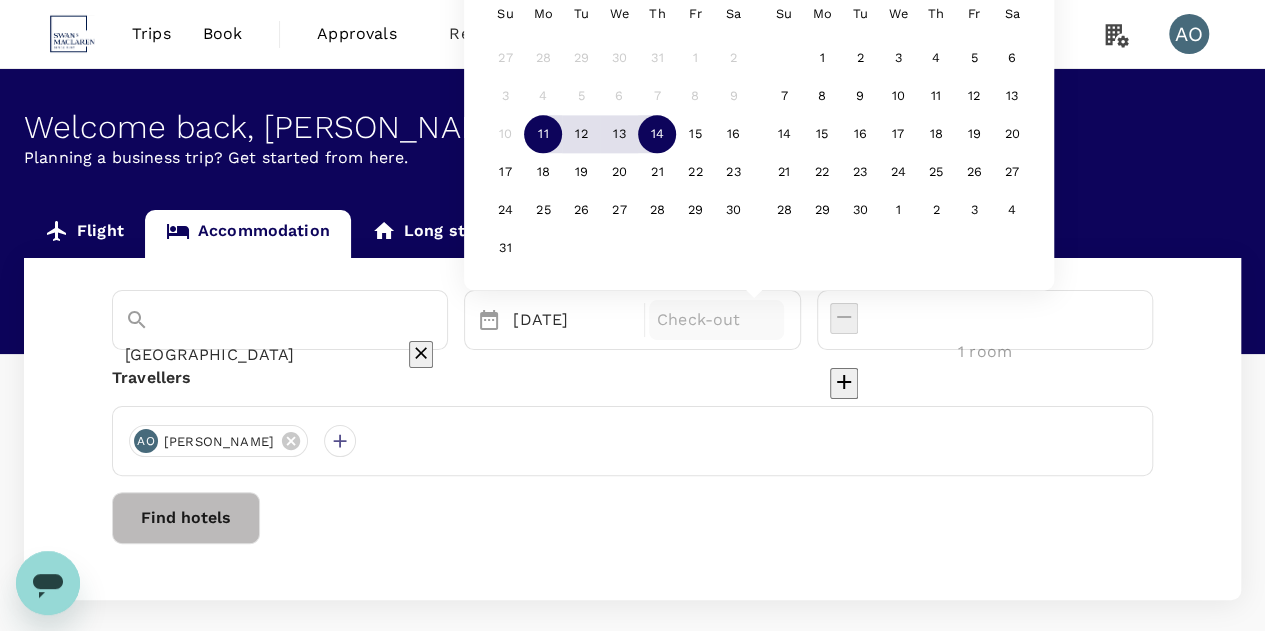 click on "14" at bounding box center [658, 135] 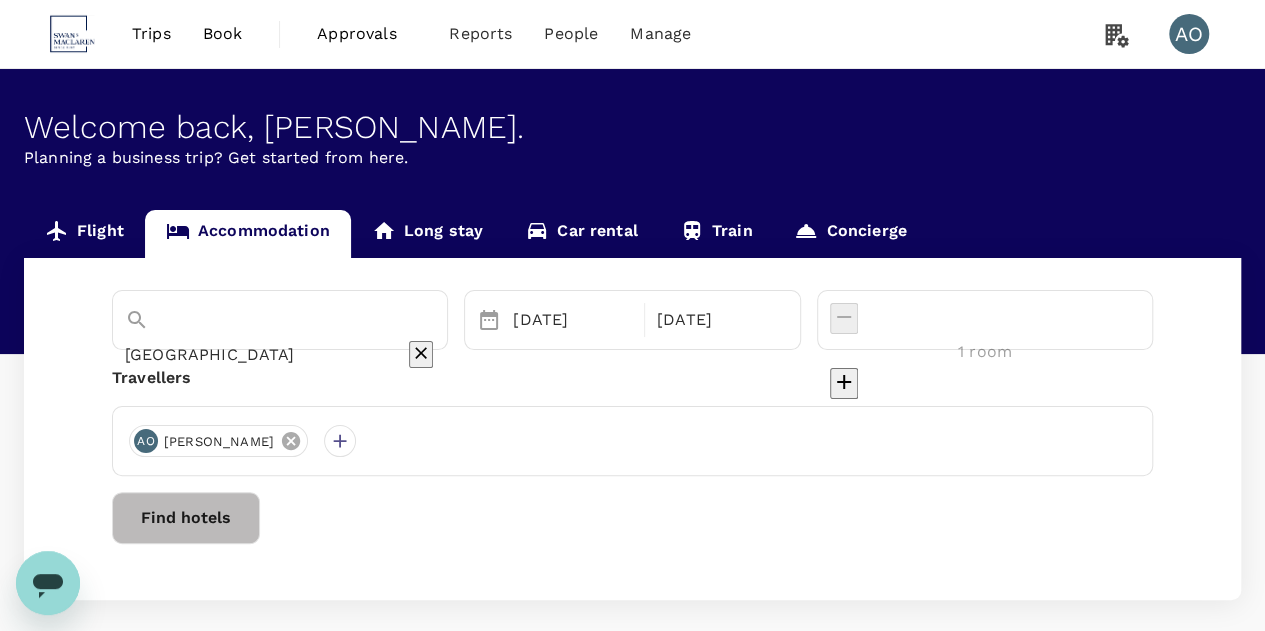 click 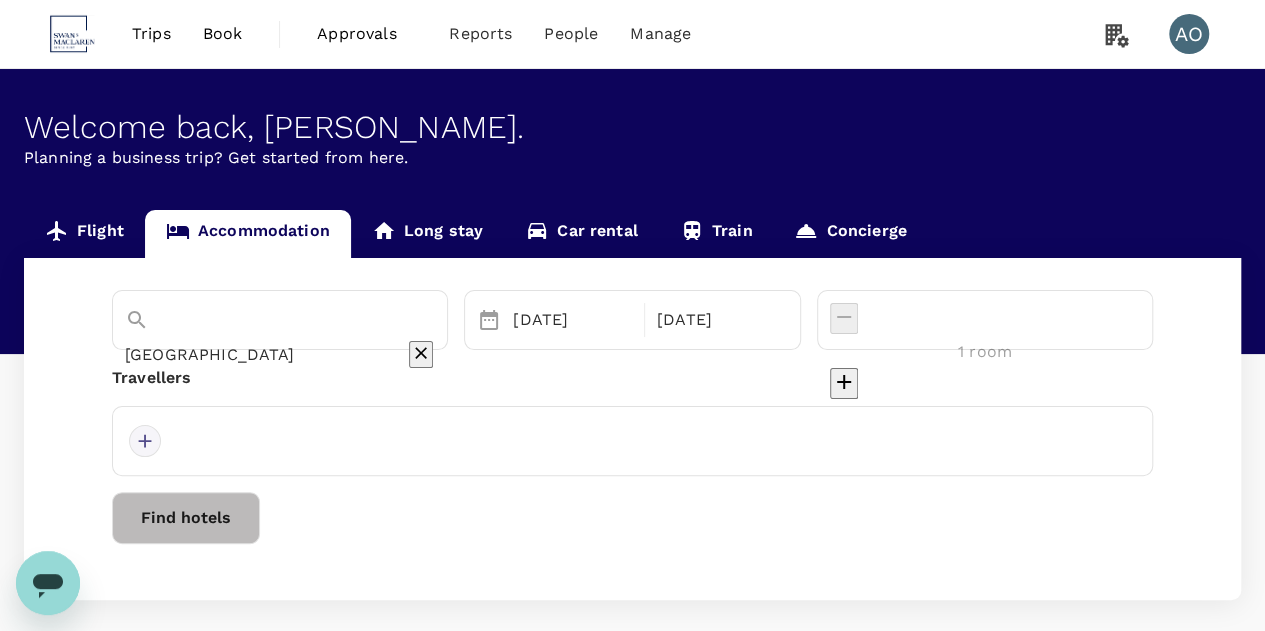 click at bounding box center [145, 441] 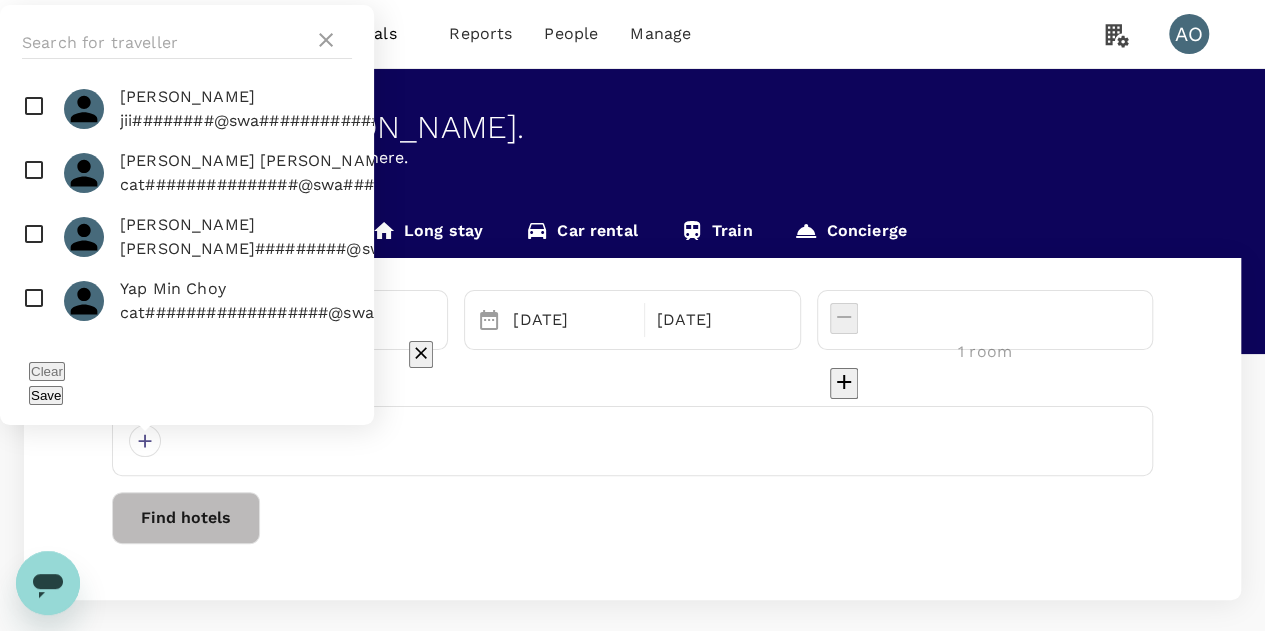scroll, scrollTop: 548, scrollLeft: 0, axis: vertical 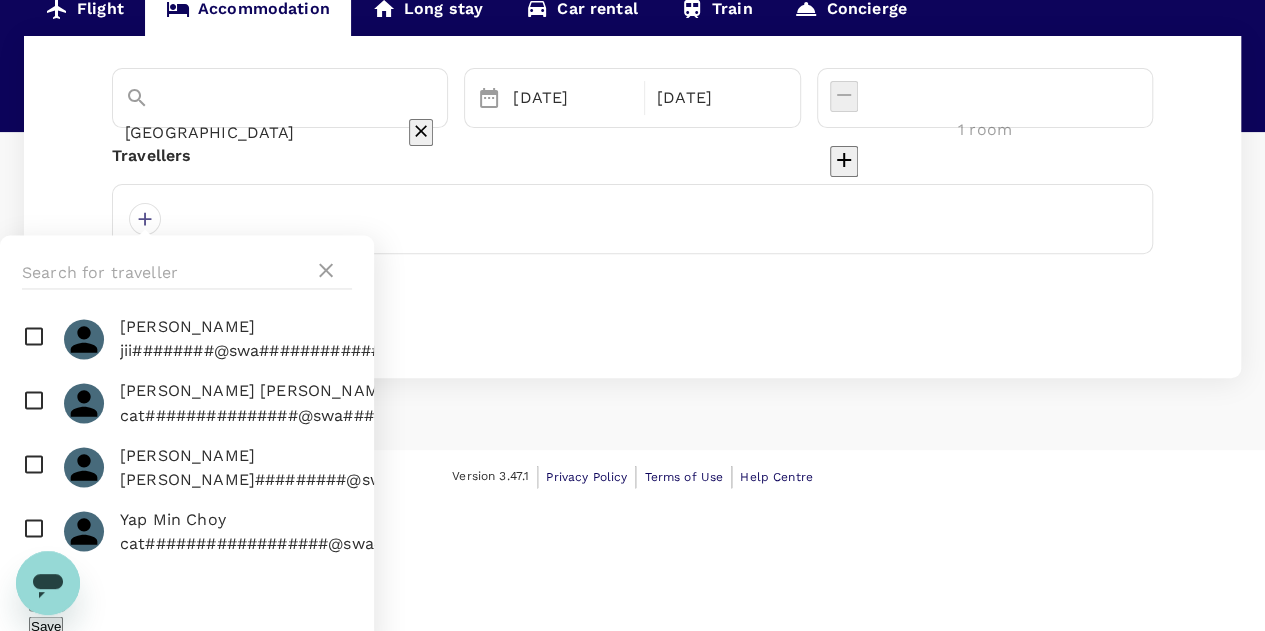 click at bounding box center [187, 531] 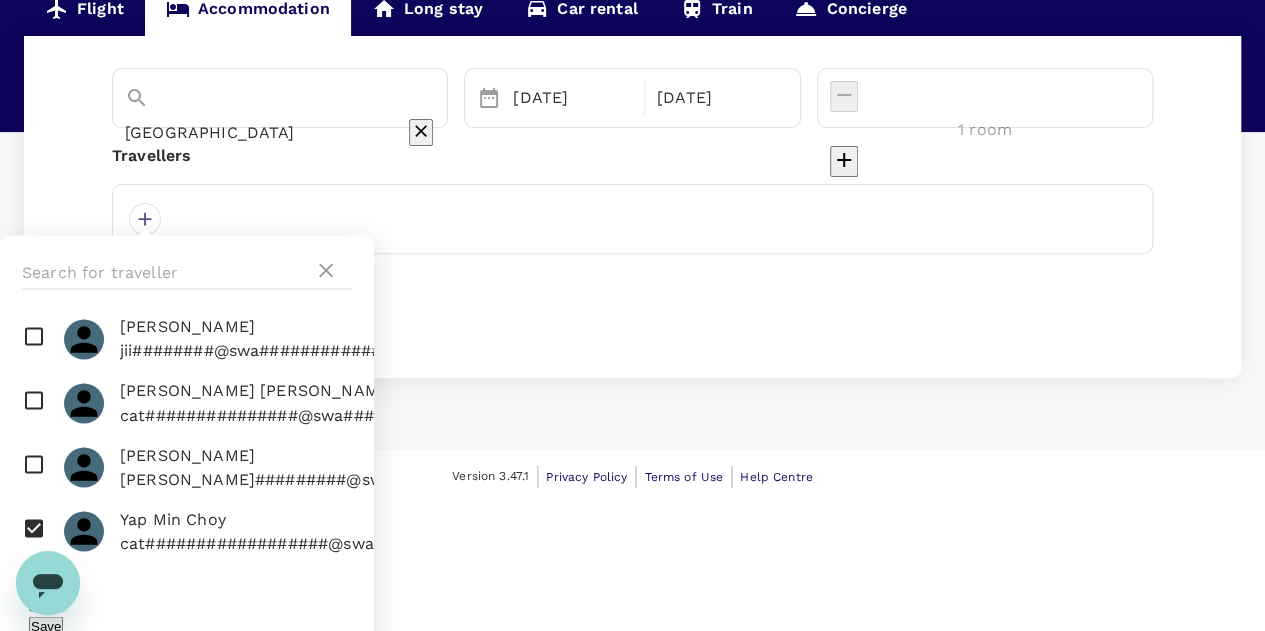 scroll, scrollTop: 92, scrollLeft: 0, axis: vertical 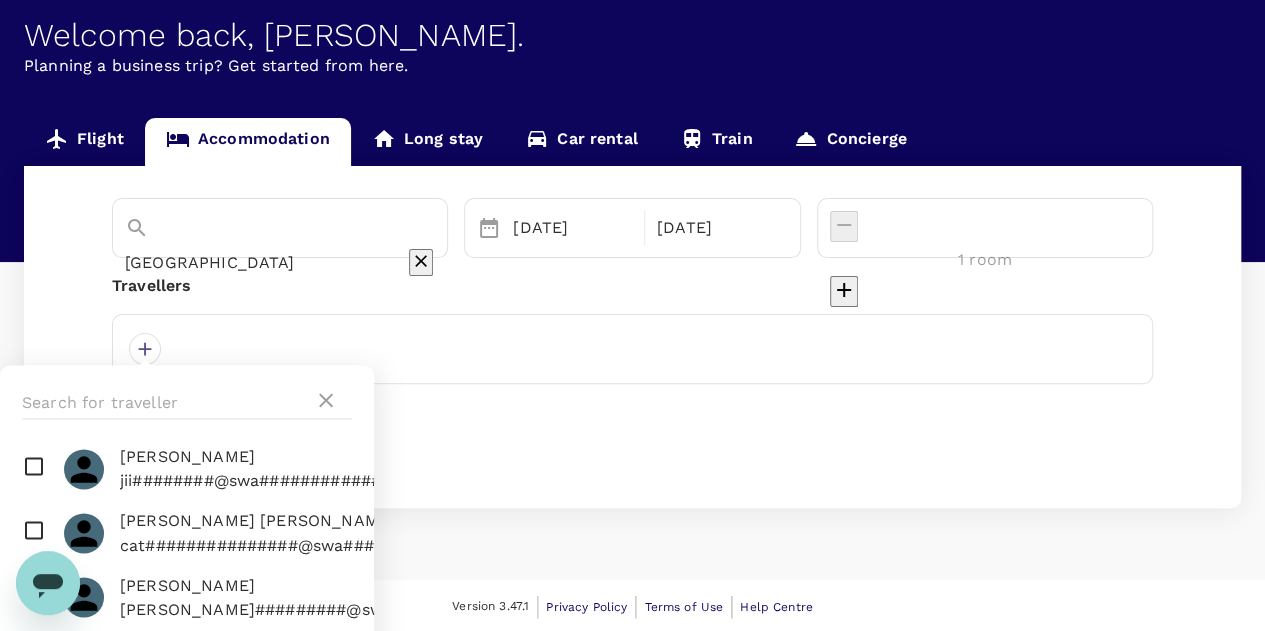 click on "[GEOGRAPHIC_DATA] Selected date: [DATE] [DATE] Selected date: [DATE] [DATE] 1 room Travellers   [PERSON_NAME] ang########@swa############# [PERSON_NAME] [PERSON_NAME]#######@sms############ [PERSON_NAME] chr###########@swa############# [PERSON_NAME] [PERSON_NAME]######@swa############# [PERSON_NAME] emi#######@swa############# [PERSON_NAME] [PERSON_NAME] dar#######@swa############# [PERSON_NAME] hun#########@swa############# [PERSON_NAME]########@swa############# [PERSON_NAME] [PERSON_NAME] cat###############@swa############# [PERSON_NAME] [PERSON_NAME]#########@swa############# Yap Min Choy cat##################@swa############# Clear Save Find hotels" at bounding box center [632, 337] 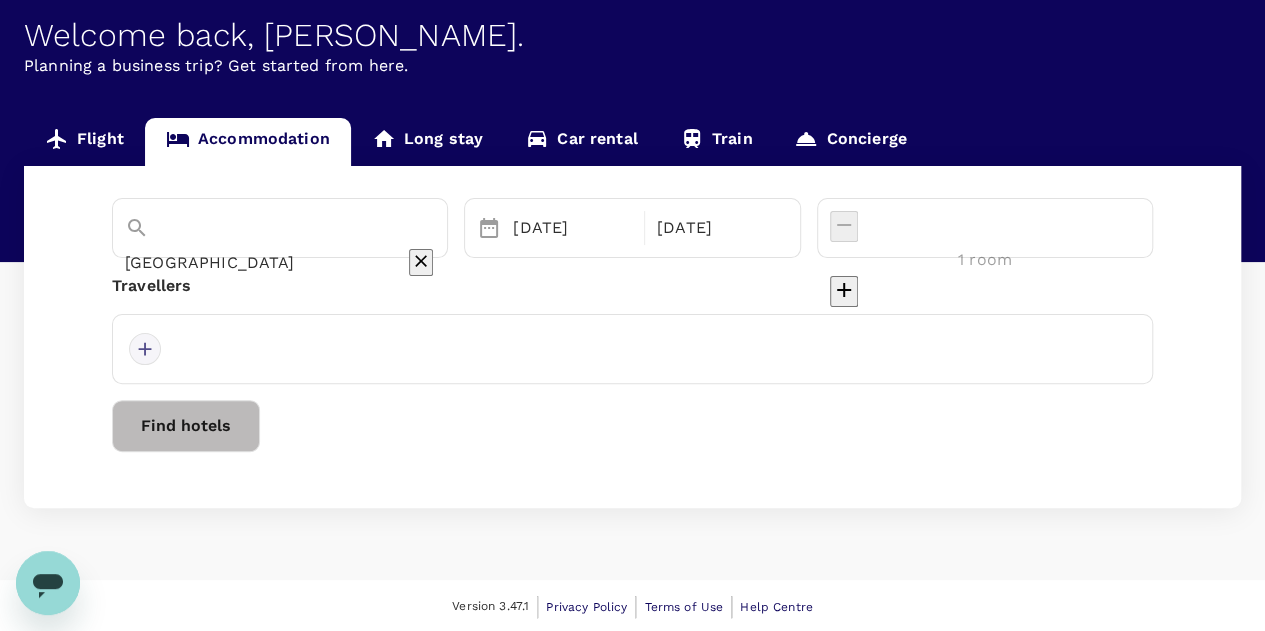 click at bounding box center (145, 349) 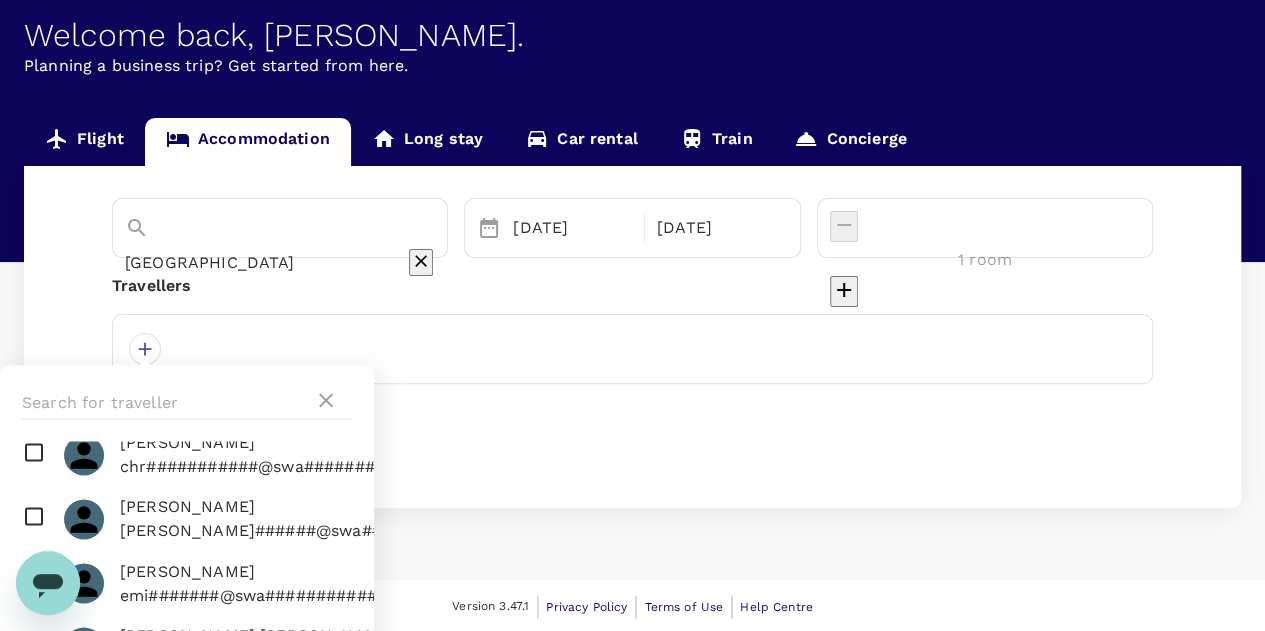 scroll, scrollTop: 400, scrollLeft: 0, axis: vertical 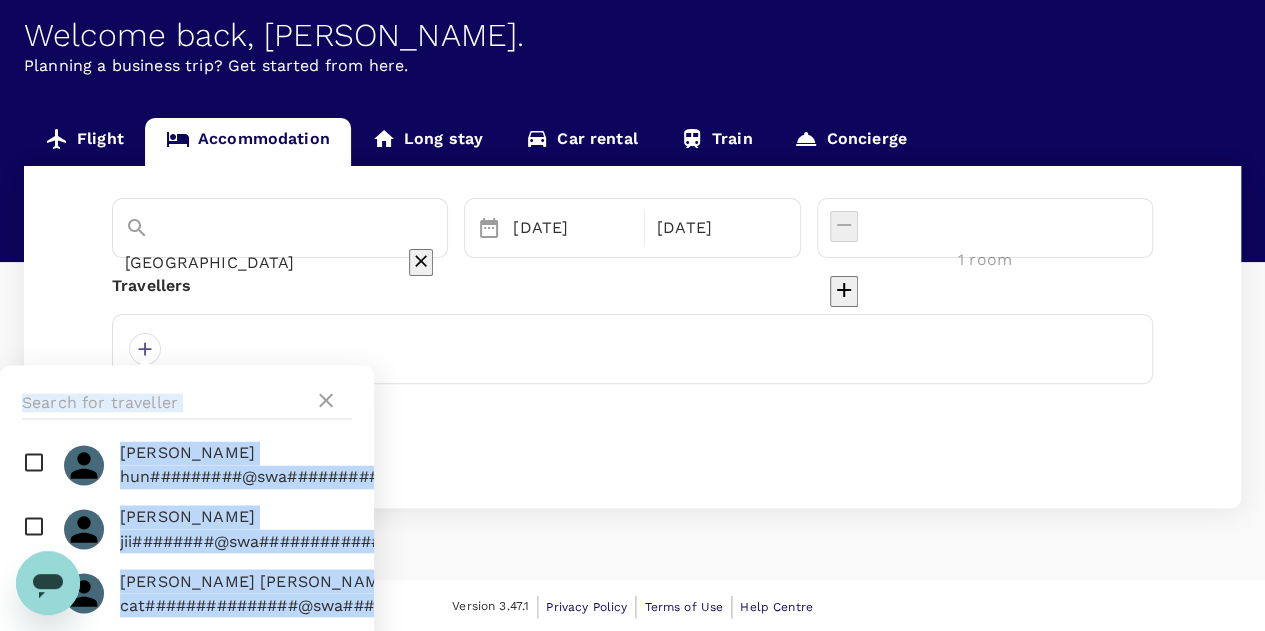 drag, startPoint x: 484, startPoint y: 431, endPoint x: 490, endPoint y: 368, distance: 63.28507 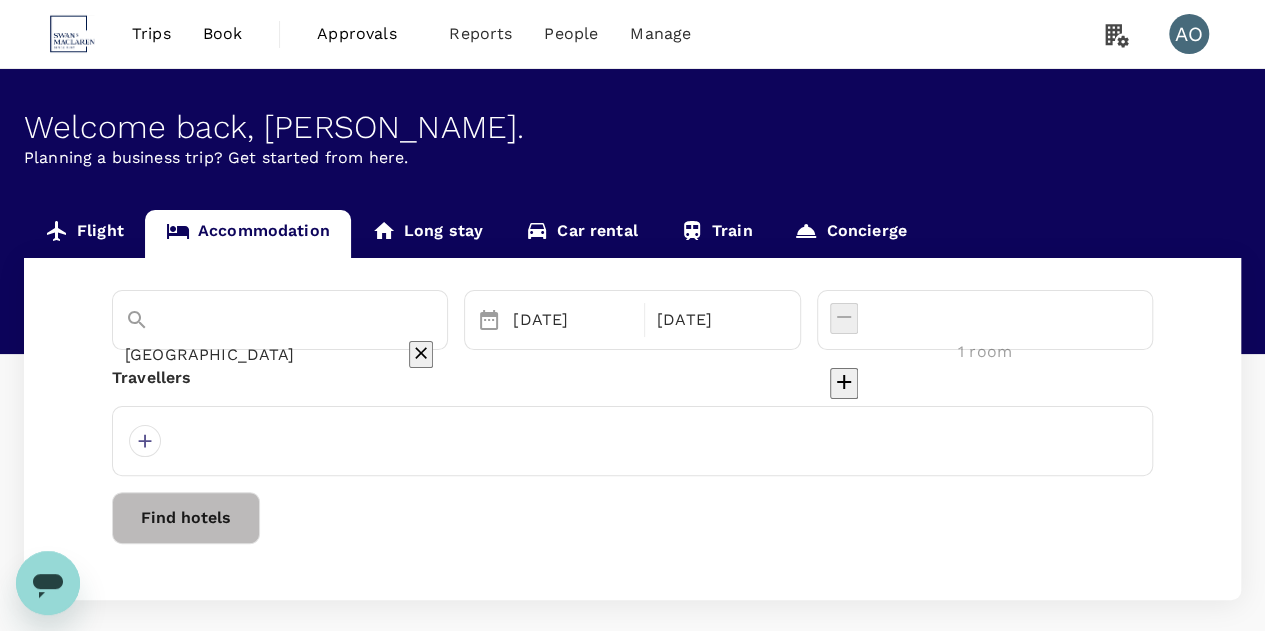 scroll, scrollTop: 0, scrollLeft: 0, axis: both 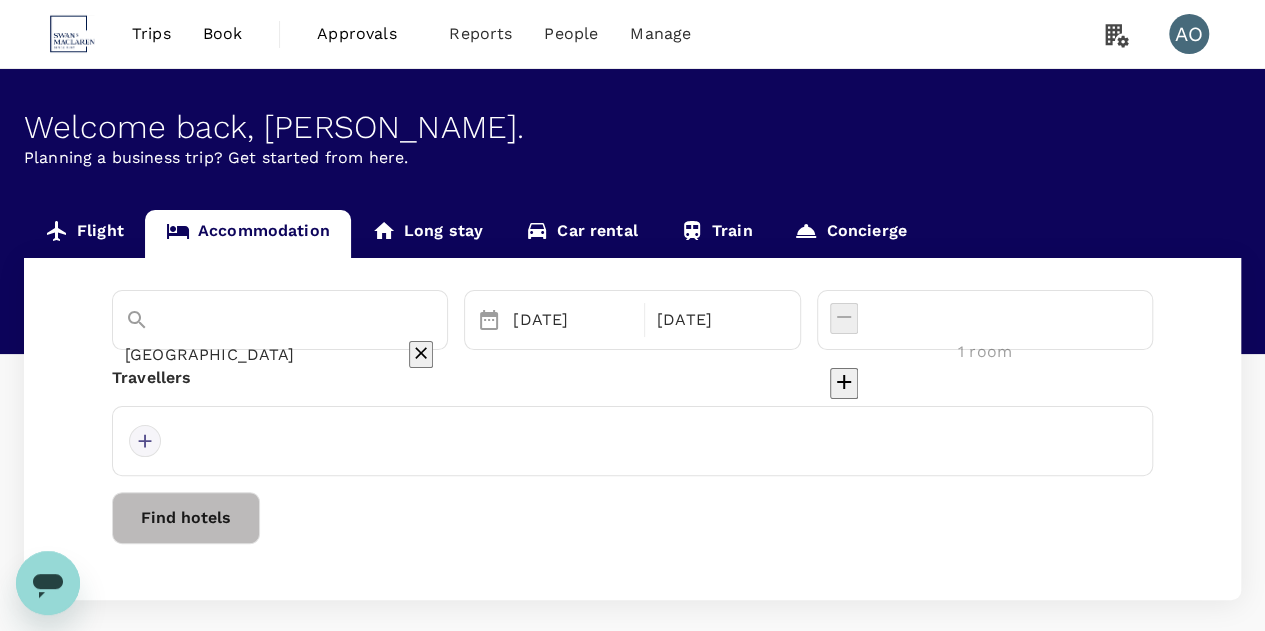 drag, startPoint x: 161, startPoint y: 446, endPoint x: 140, endPoint y: 447, distance: 21.023796 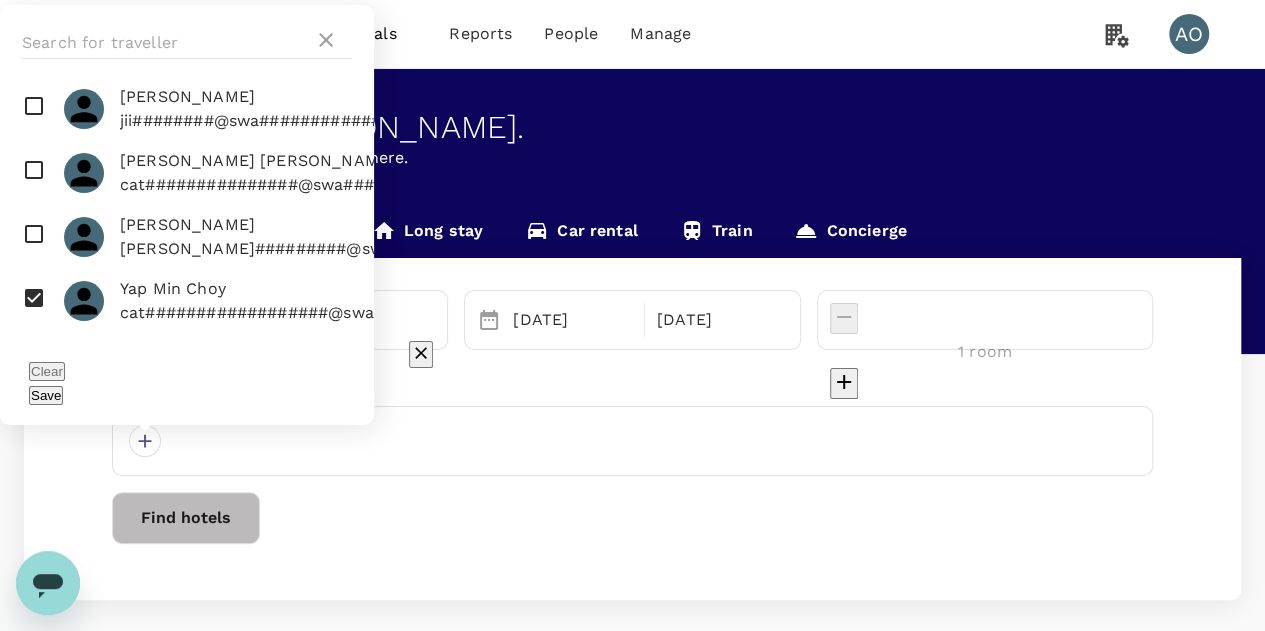 scroll, scrollTop: 548, scrollLeft: 0, axis: vertical 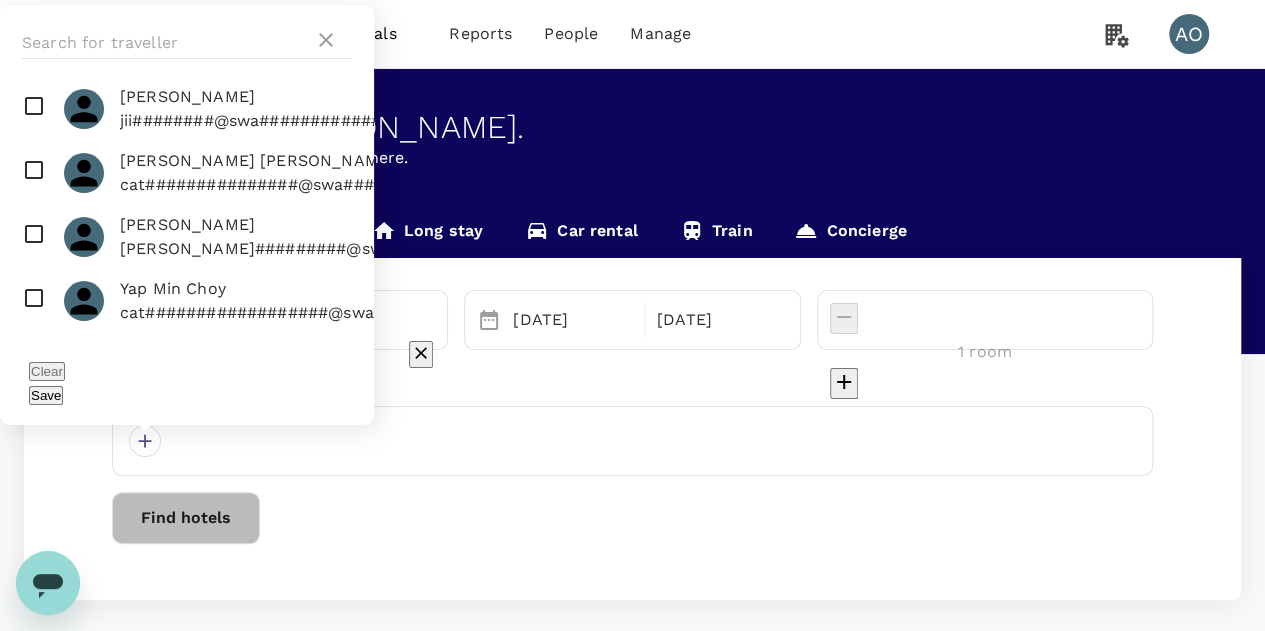 click at bounding box center [187, 301] 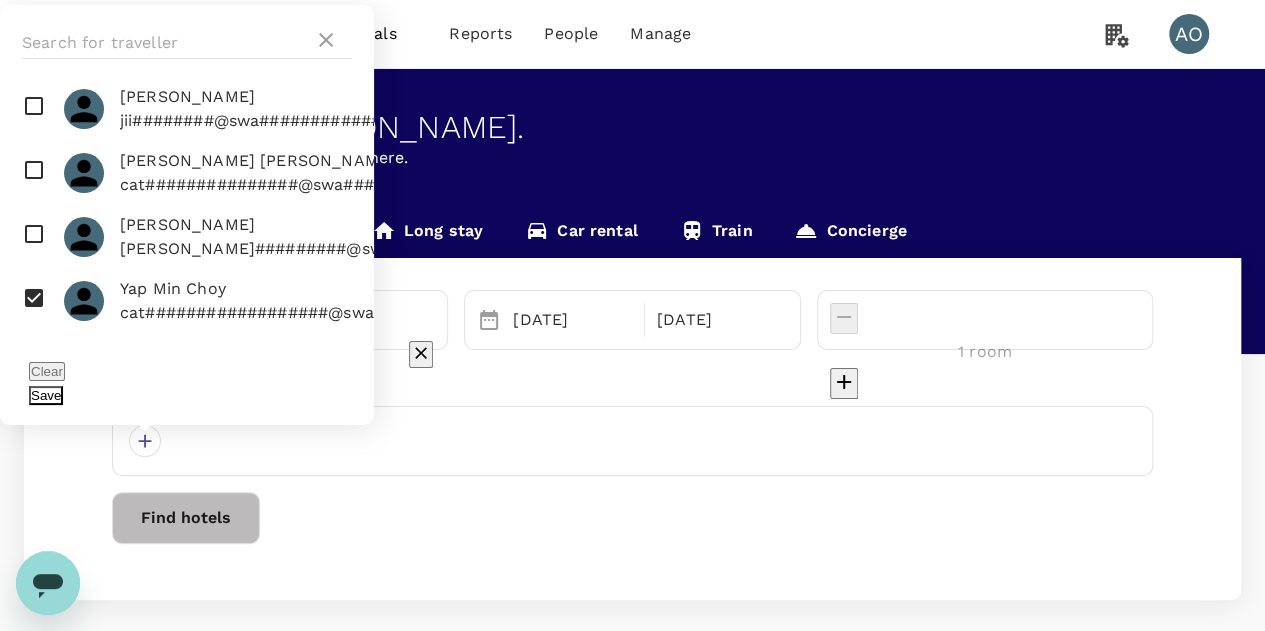 click on "Save" at bounding box center [46, 395] 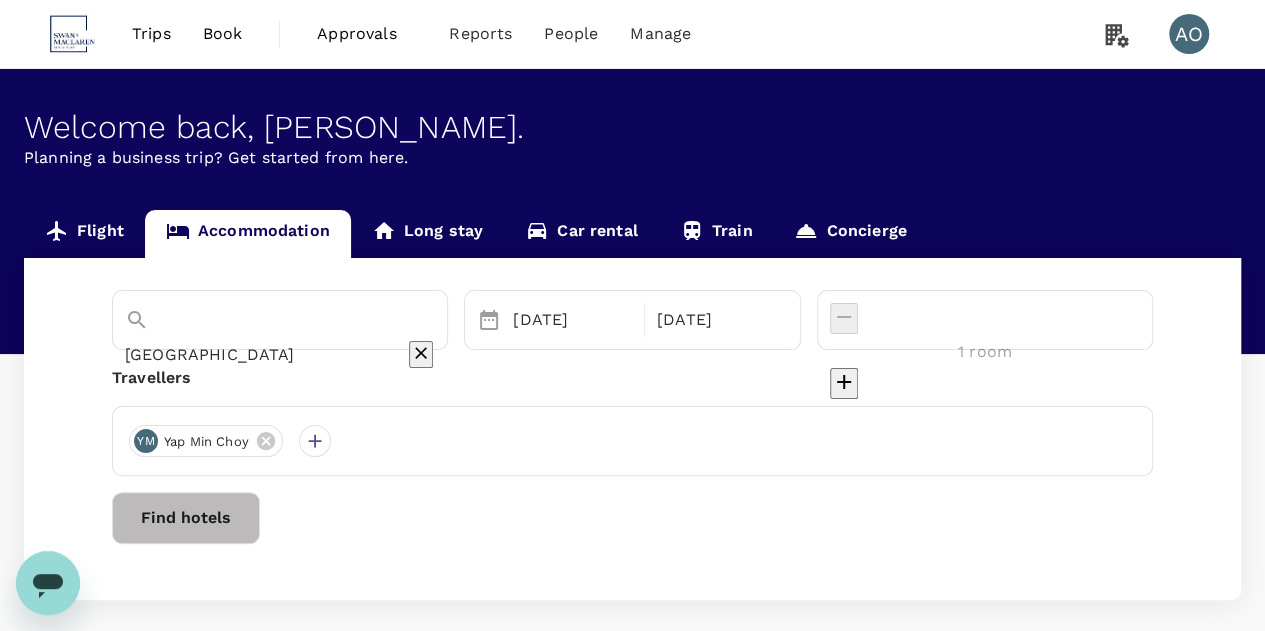 click on "Find hotels" at bounding box center [186, 518] 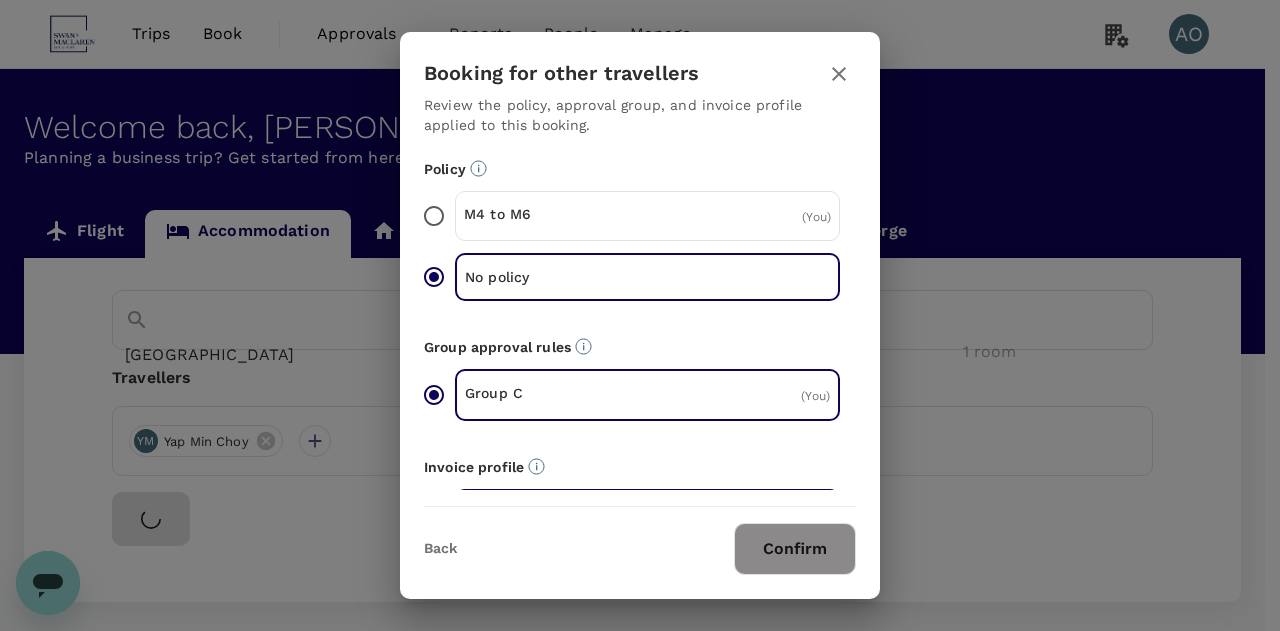 click on "Confirm" at bounding box center (795, 549) 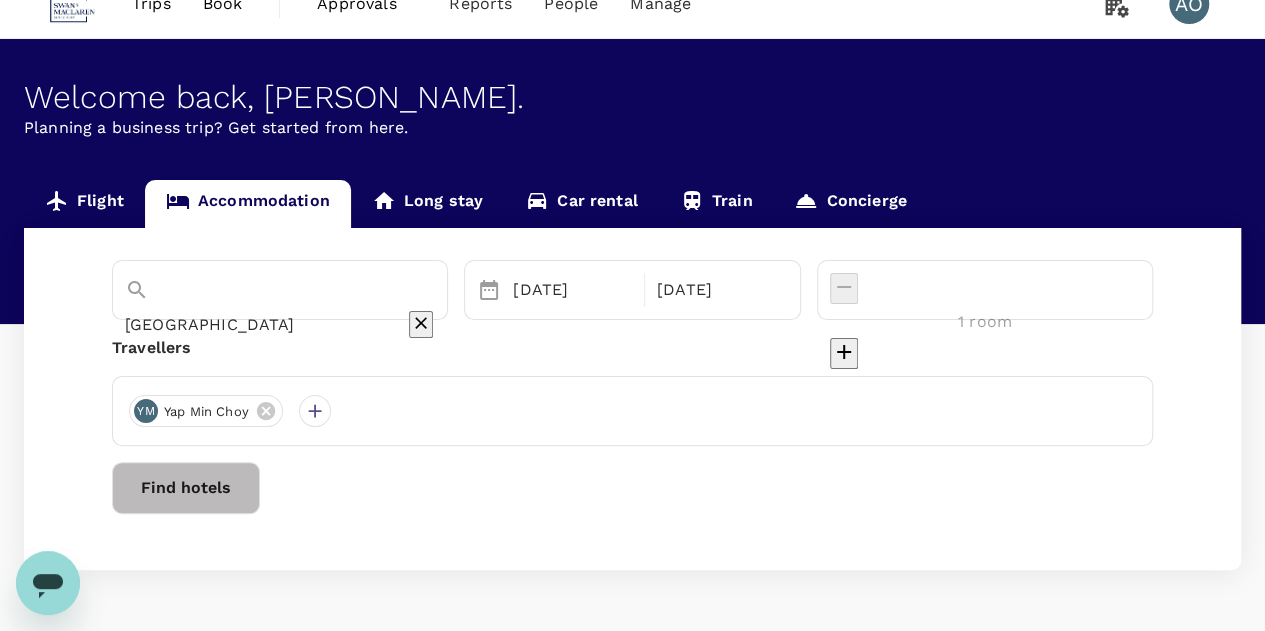 scroll, scrollTop: 0, scrollLeft: 0, axis: both 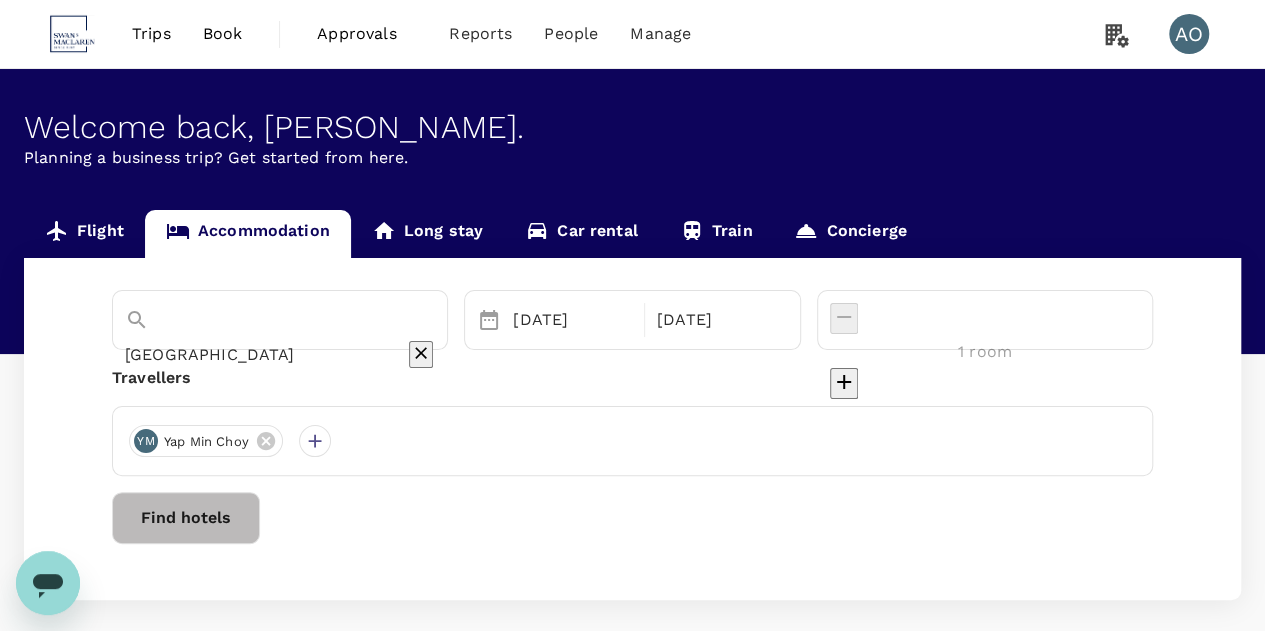click on "Find hotels" at bounding box center (186, 518) 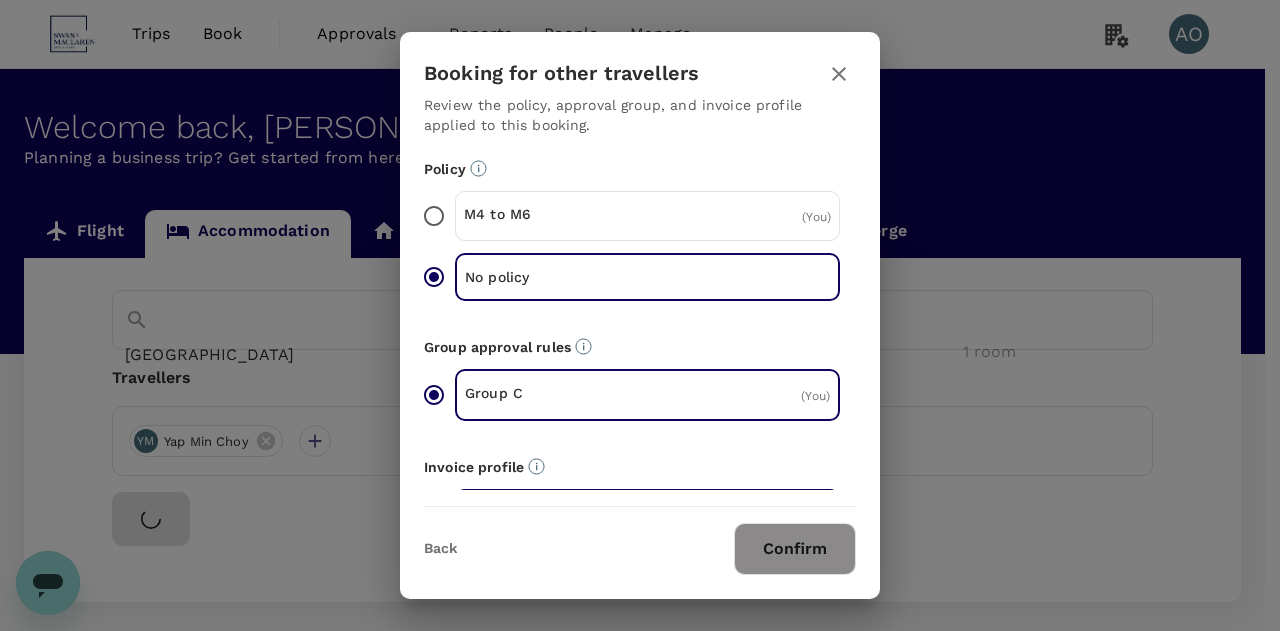 click on "Confirm" at bounding box center (795, 549) 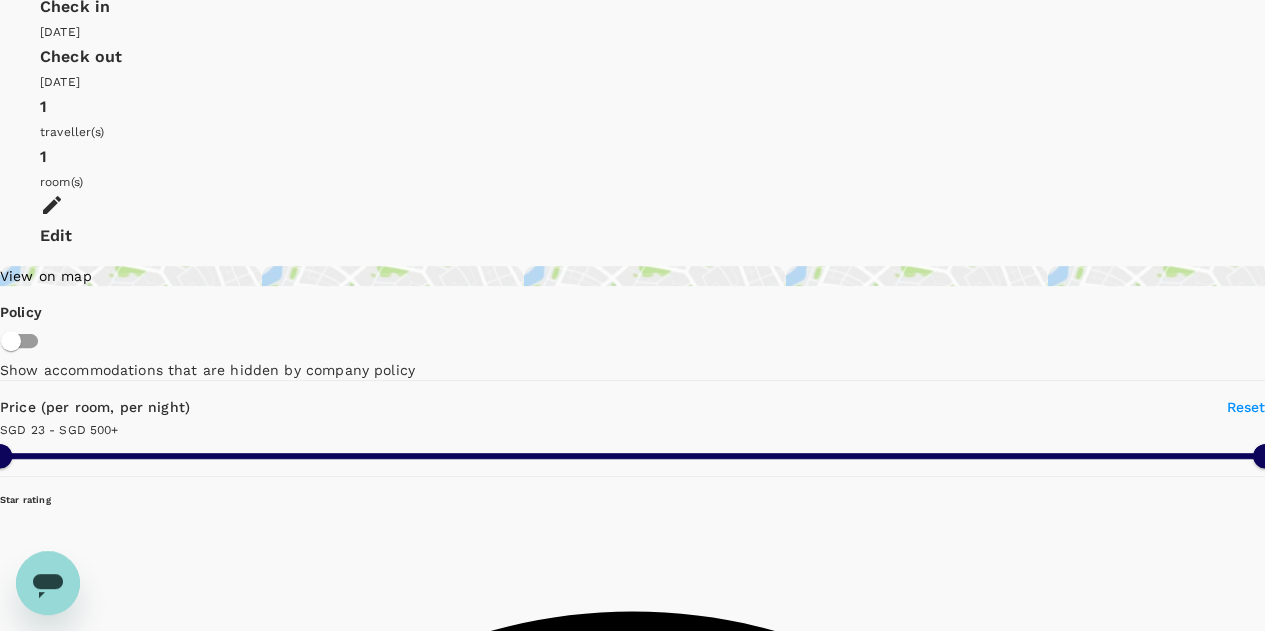 scroll, scrollTop: 0, scrollLeft: 0, axis: both 